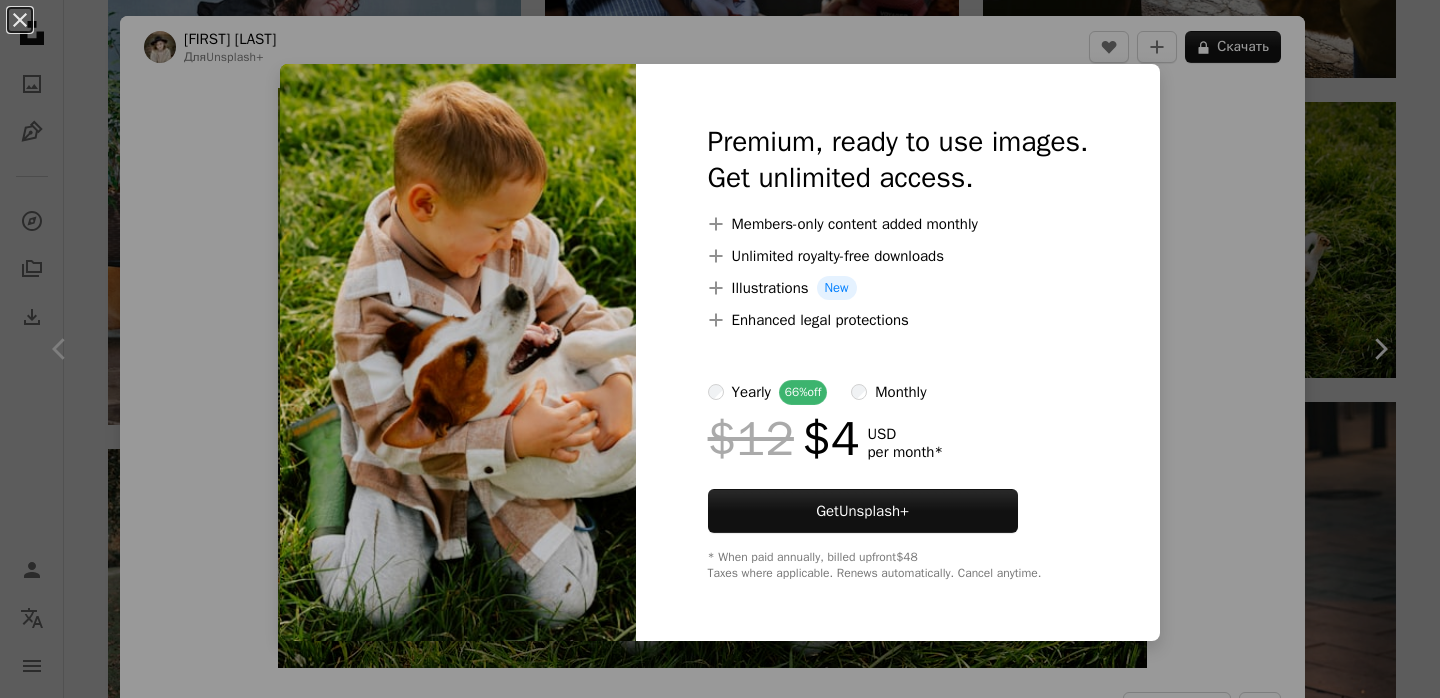 scroll, scrollTop: 35011, scrollLeft: 0, axis: vertical 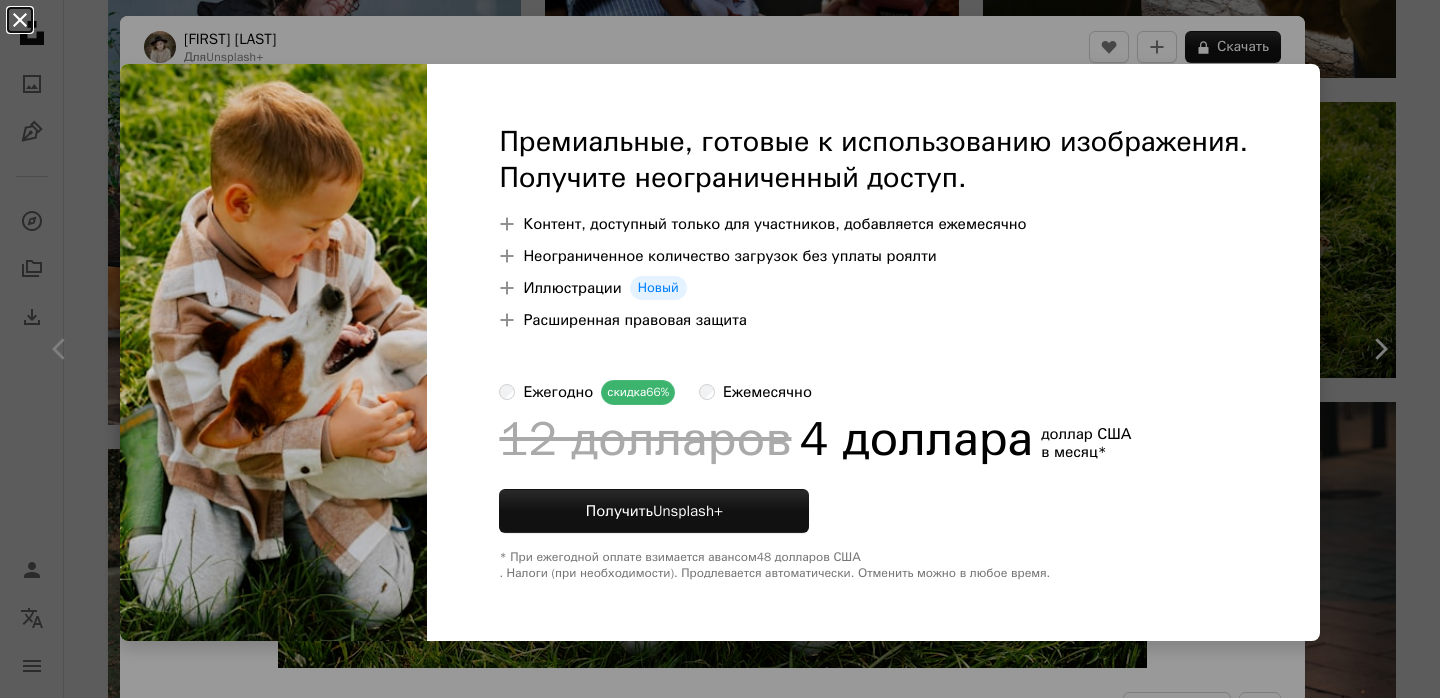 click on "An X shape" at bounding box center [20, 20] 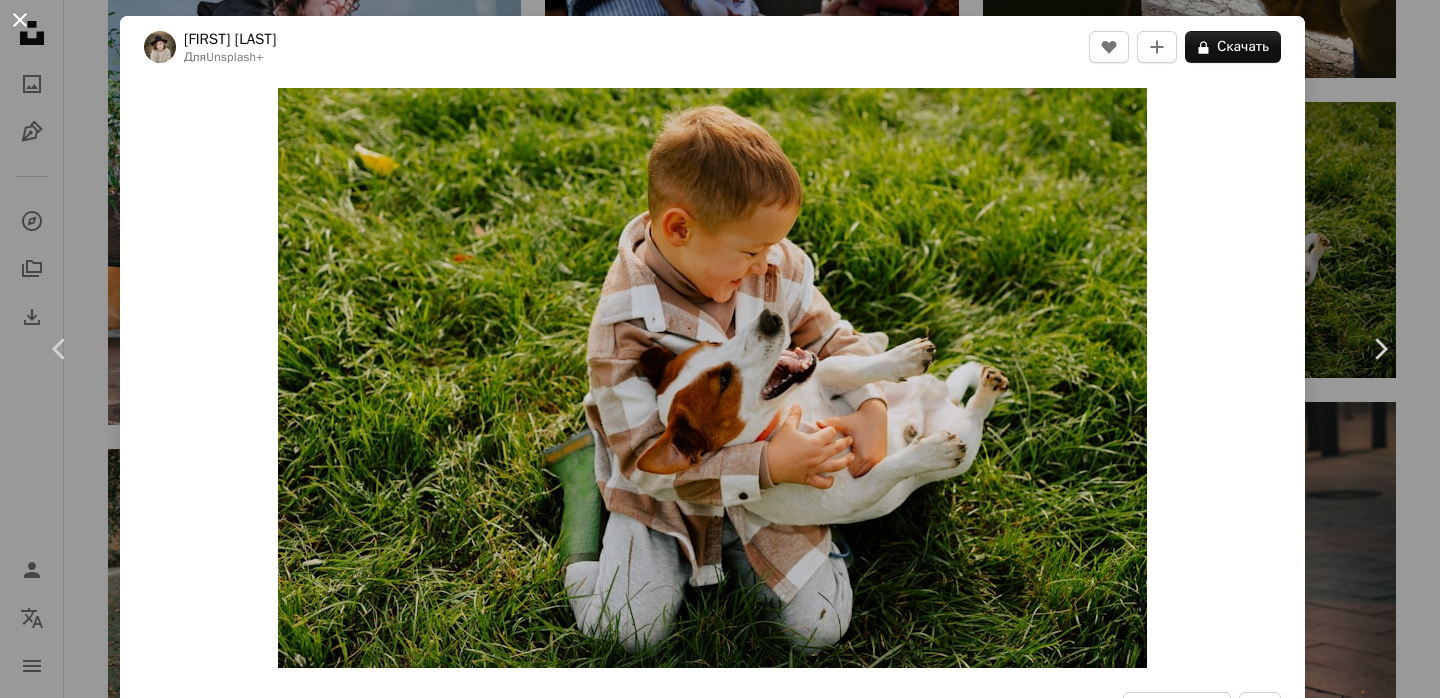 click on "An X shape" at bounding box center (20, 20) 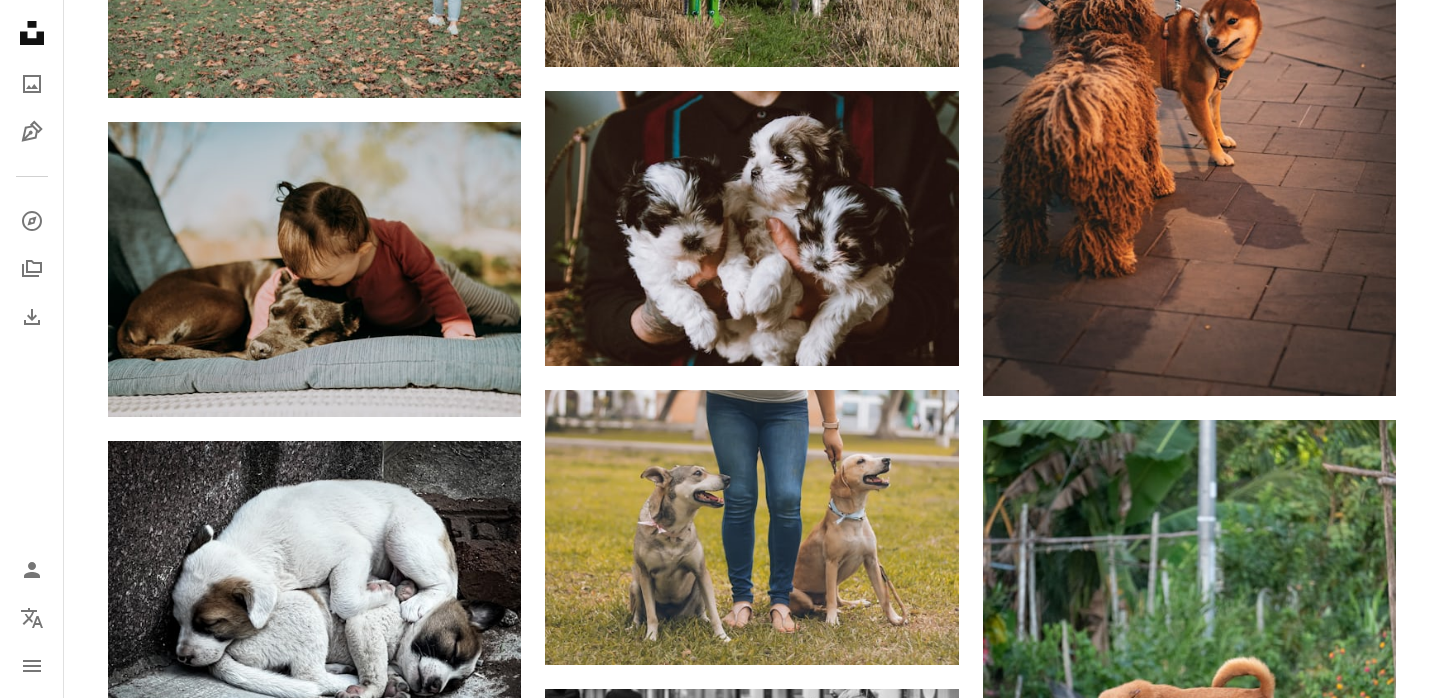 scroll, scrollTop: 35641, scrollLeft: 0, axis: vertical 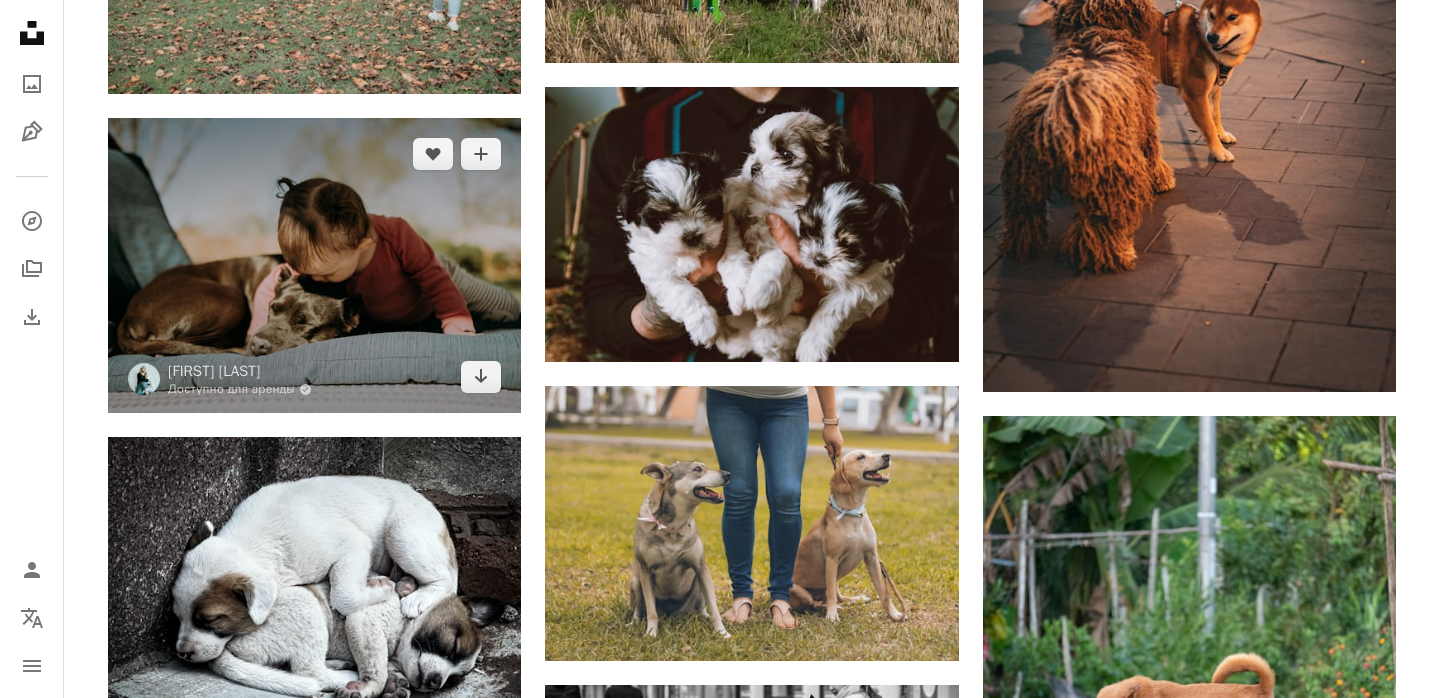 click at bounding box center [314, 265] 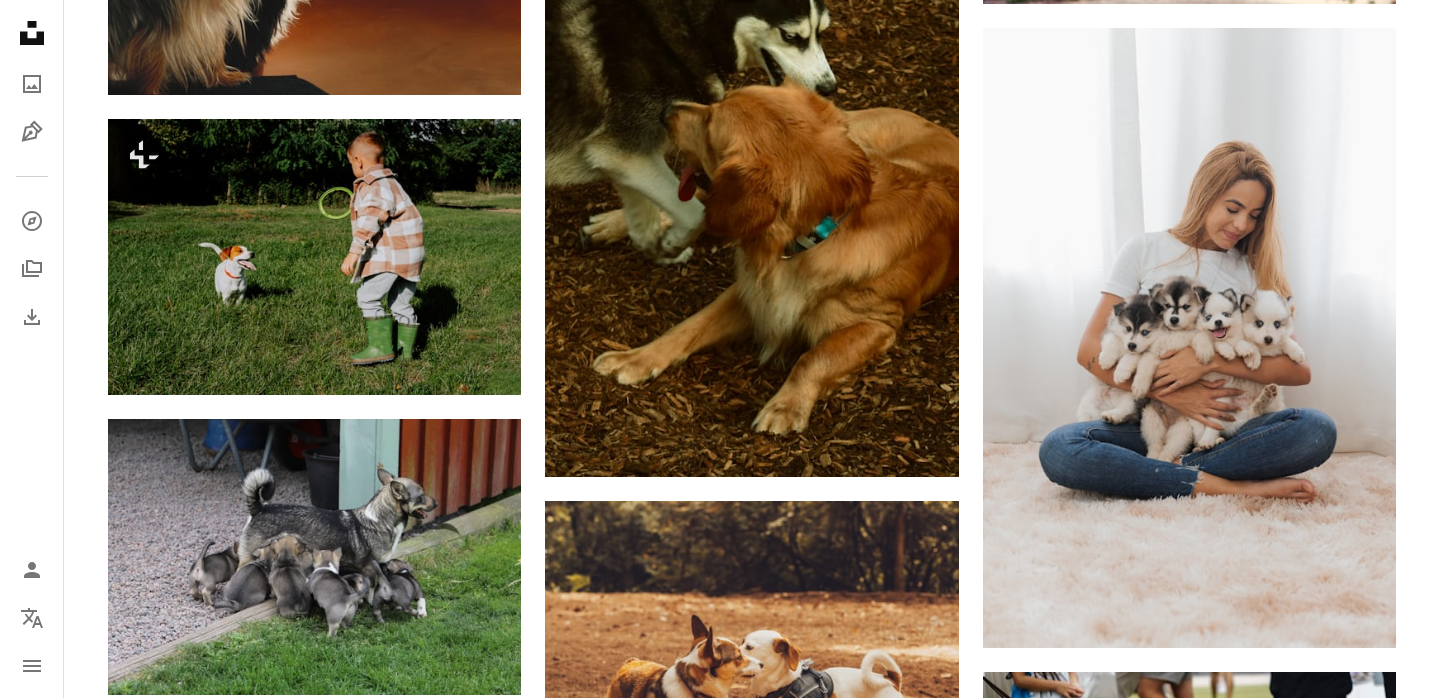 scroll, scrollTop: 36882, scrollLeft: 0, axis: vertical 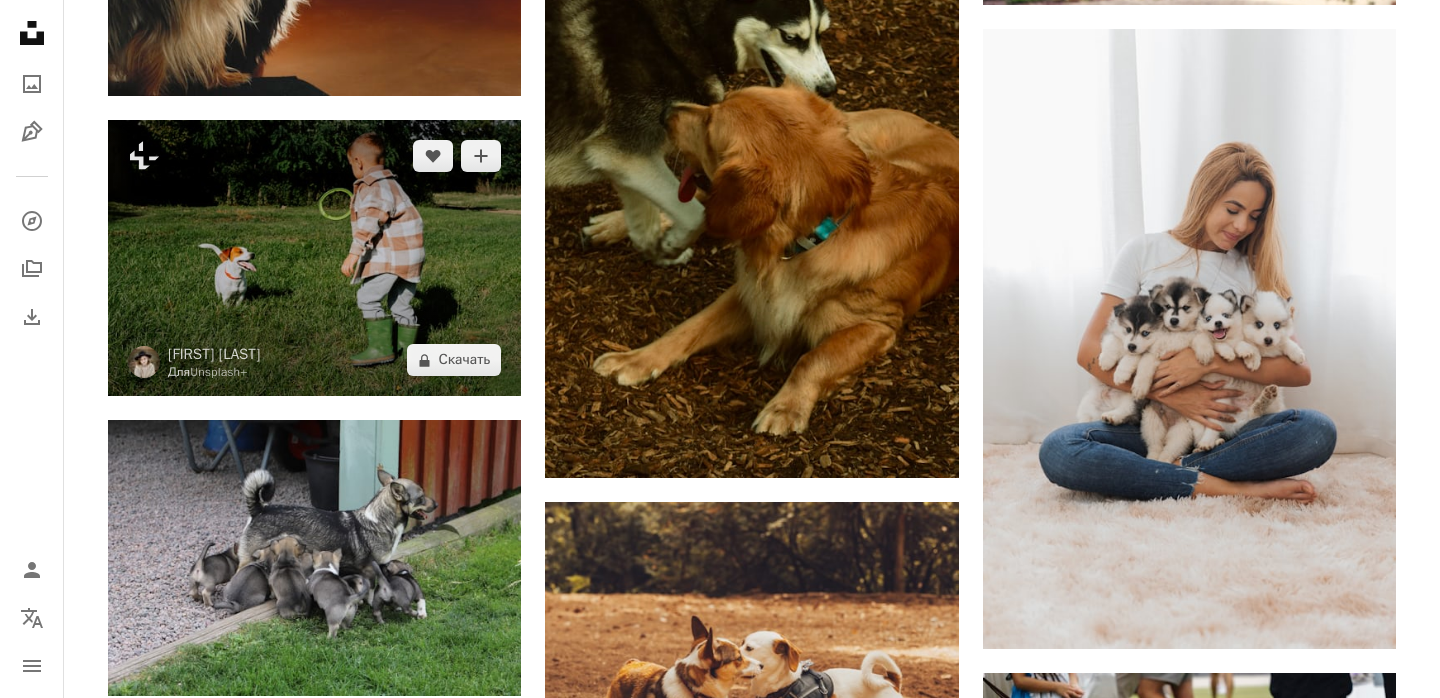 click at bounding box center [314, 258] 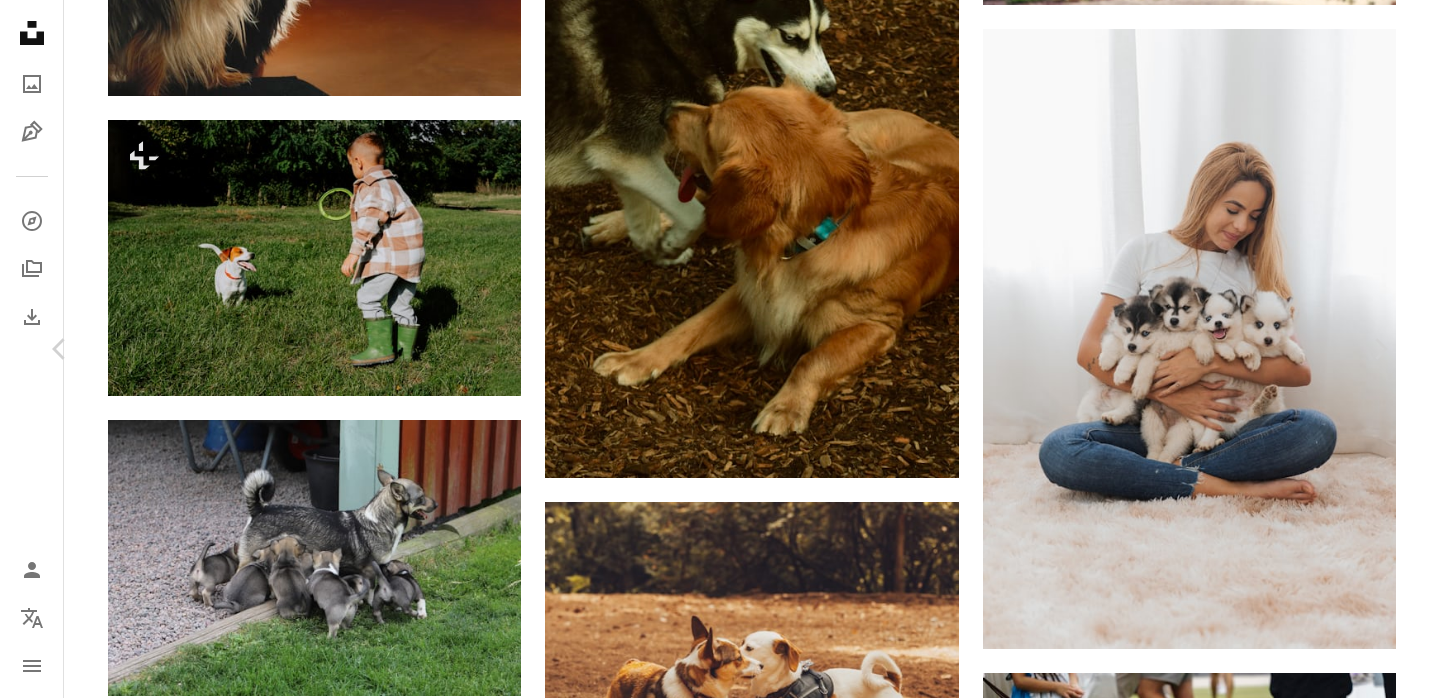 click on "Скачать" at bounding box center (1243, 4539) 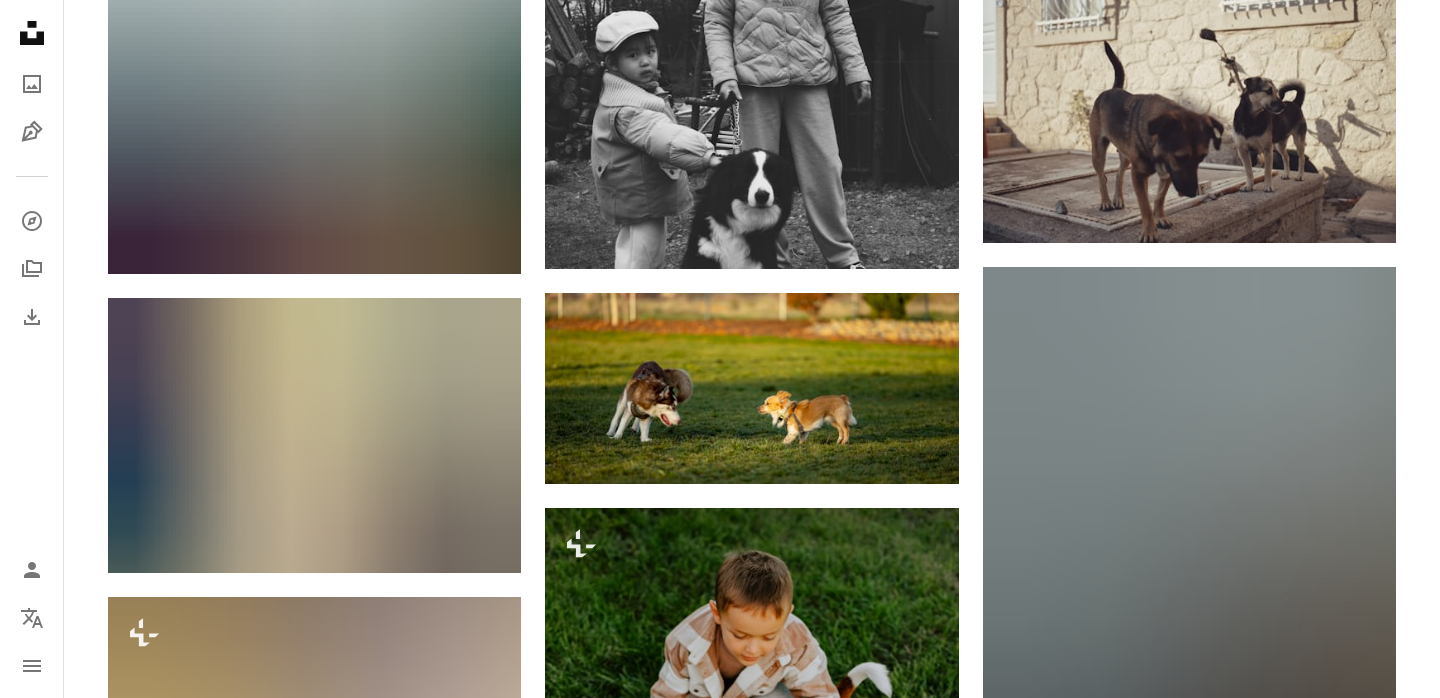 scroll, scrollTop: 39849, scrollLeft: 0, axis: vertical 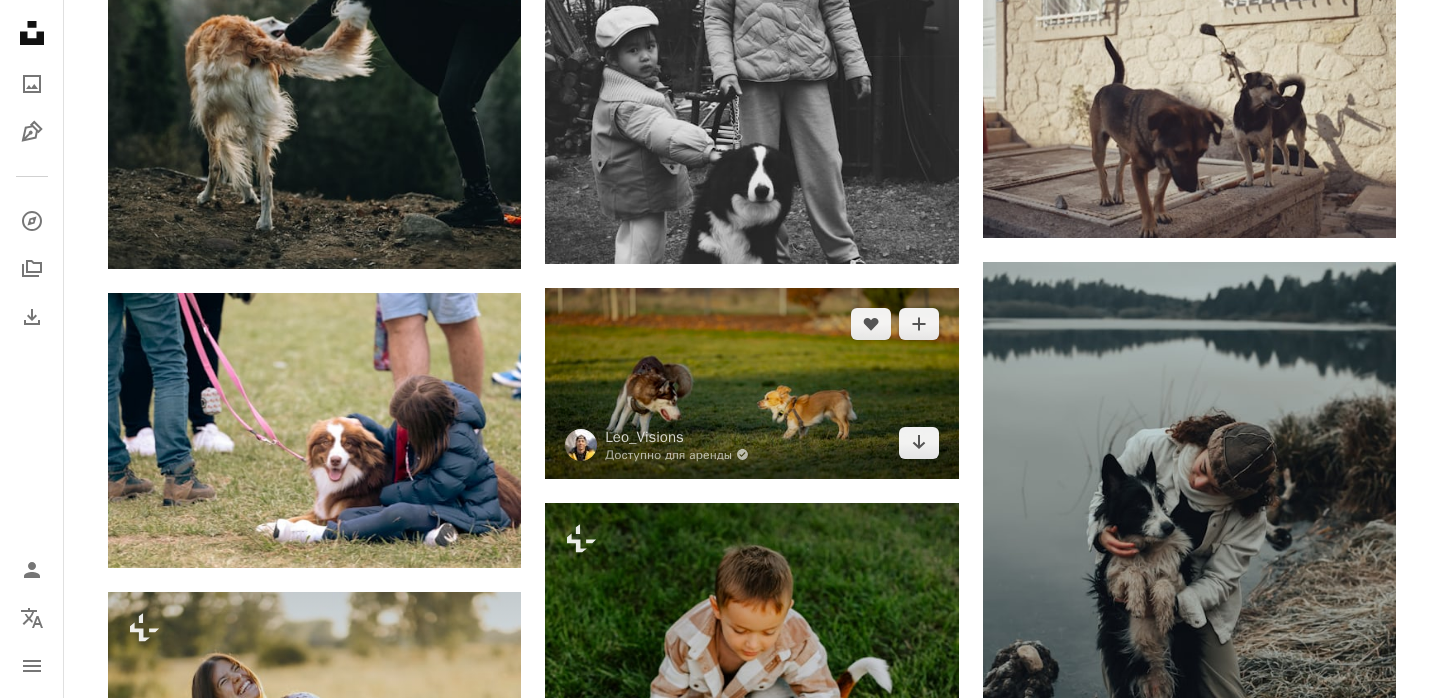 click at bounding box center [751, 383] 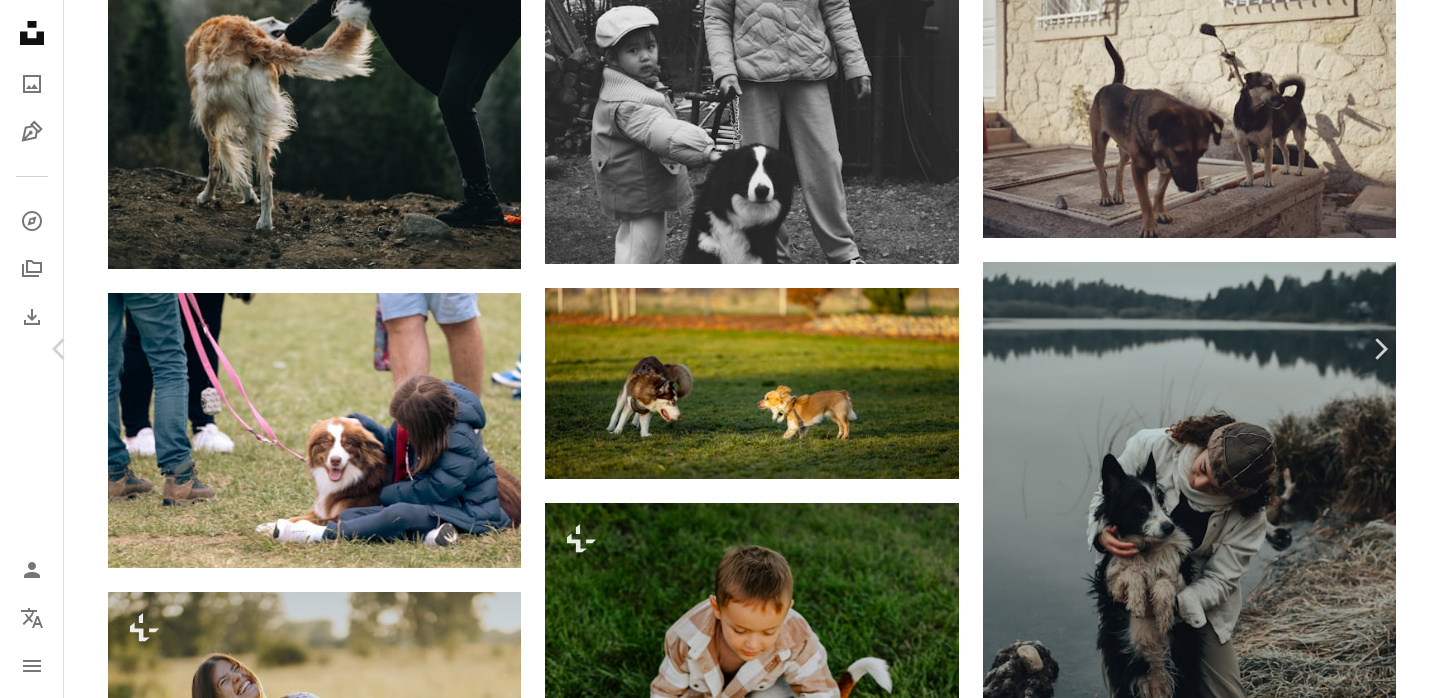 click on "An X shape" at bounding box center (20, 20) 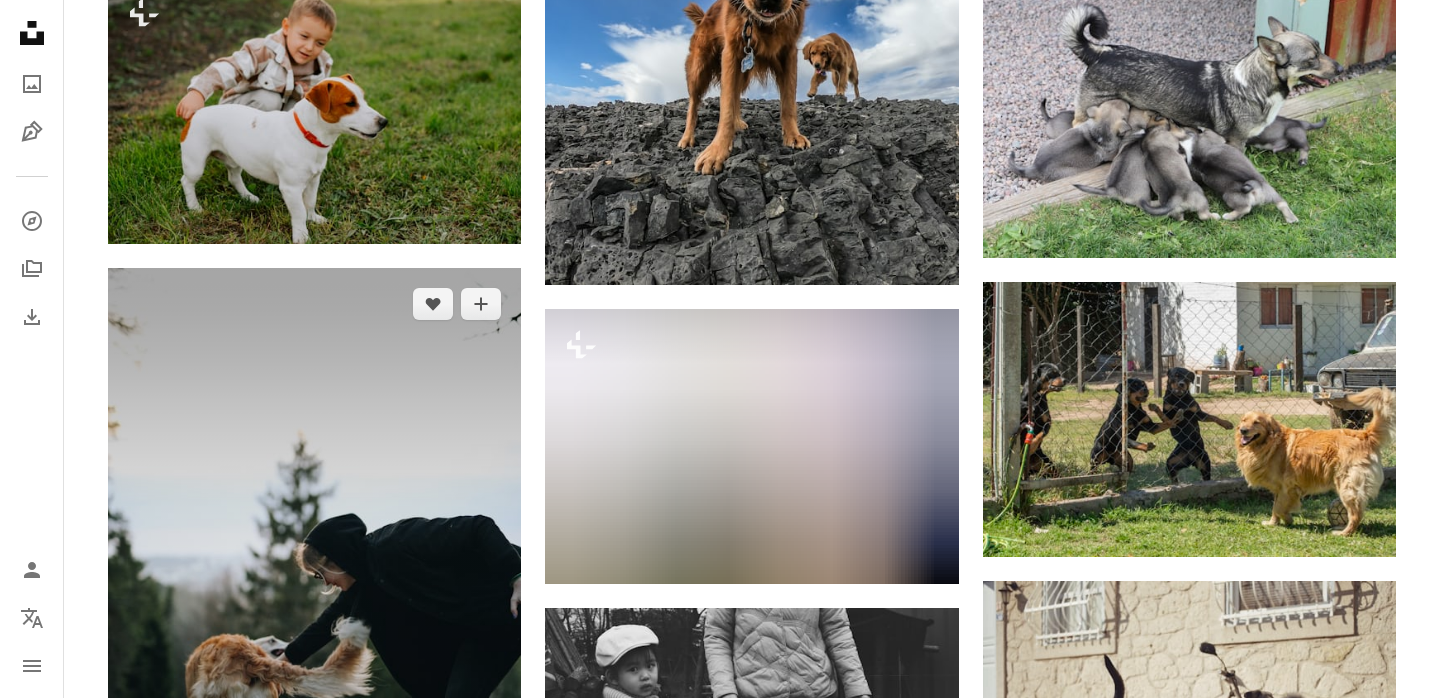 scroll, scrollTop: 39208, scrollLeft: 0, axis: vertical 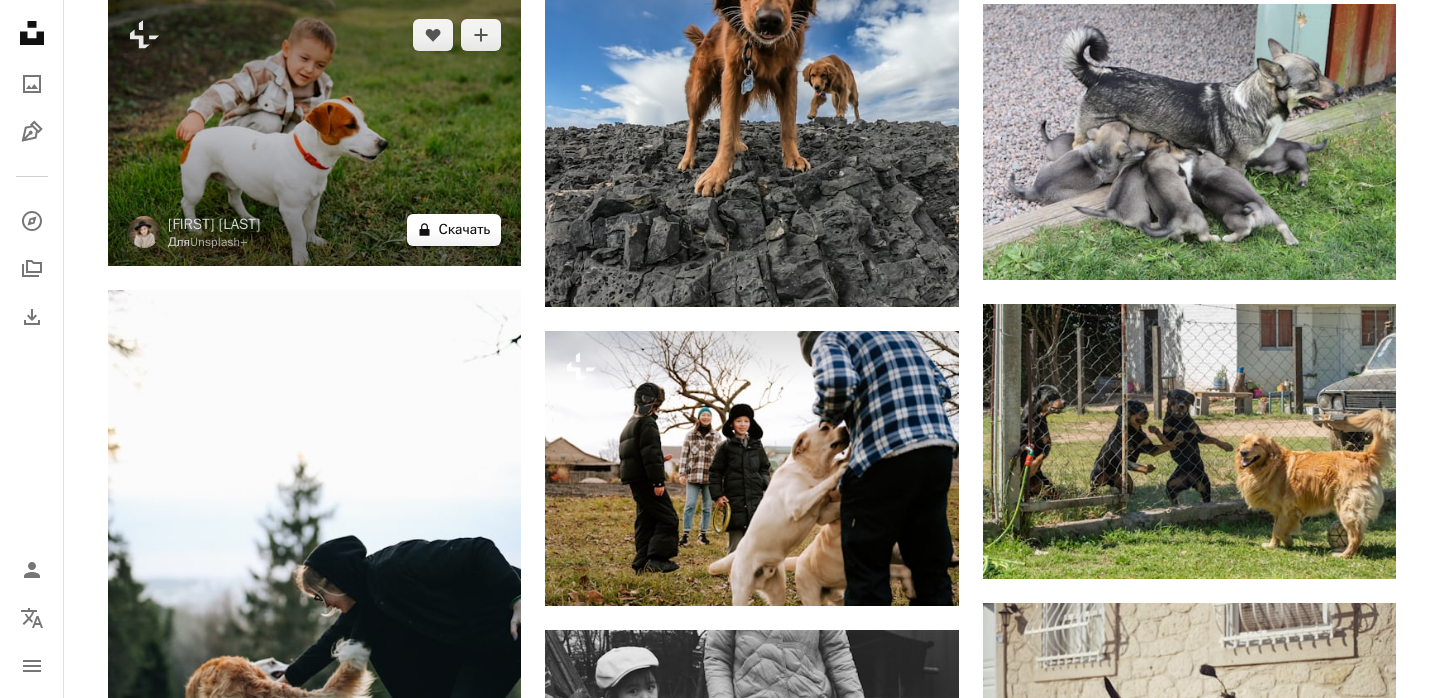 click on "Скачать" at bounding box center [464, 229] 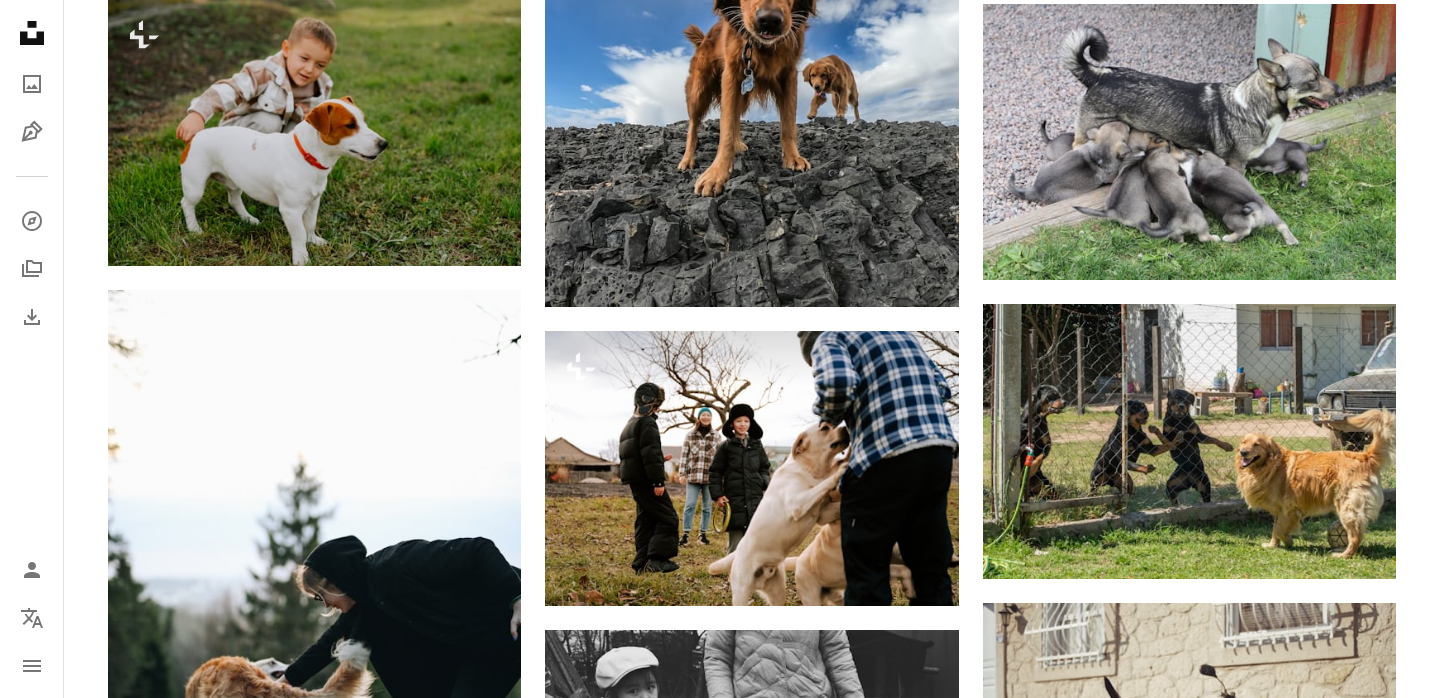 click on "An X shape" at bounding box center [20, 20] 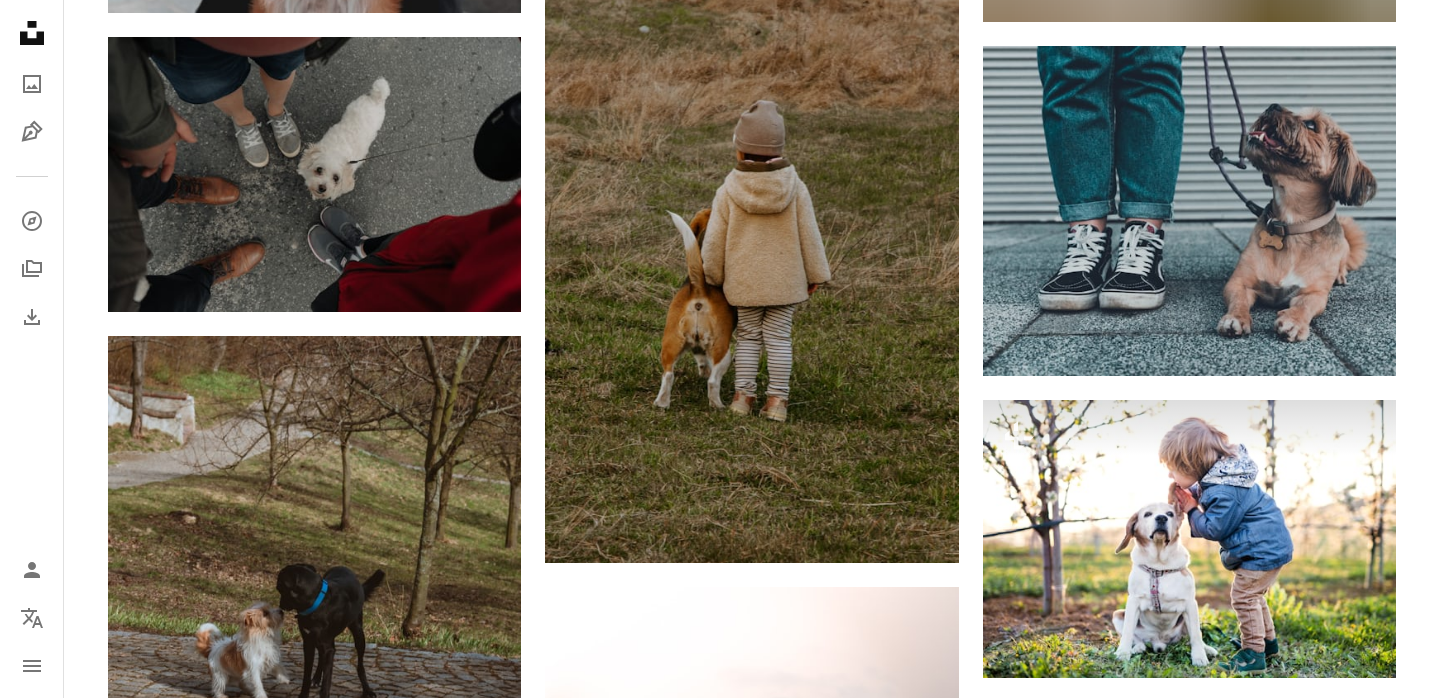 scroll, scrollTop: 42945, scrollLeft: 0, axis: vertical 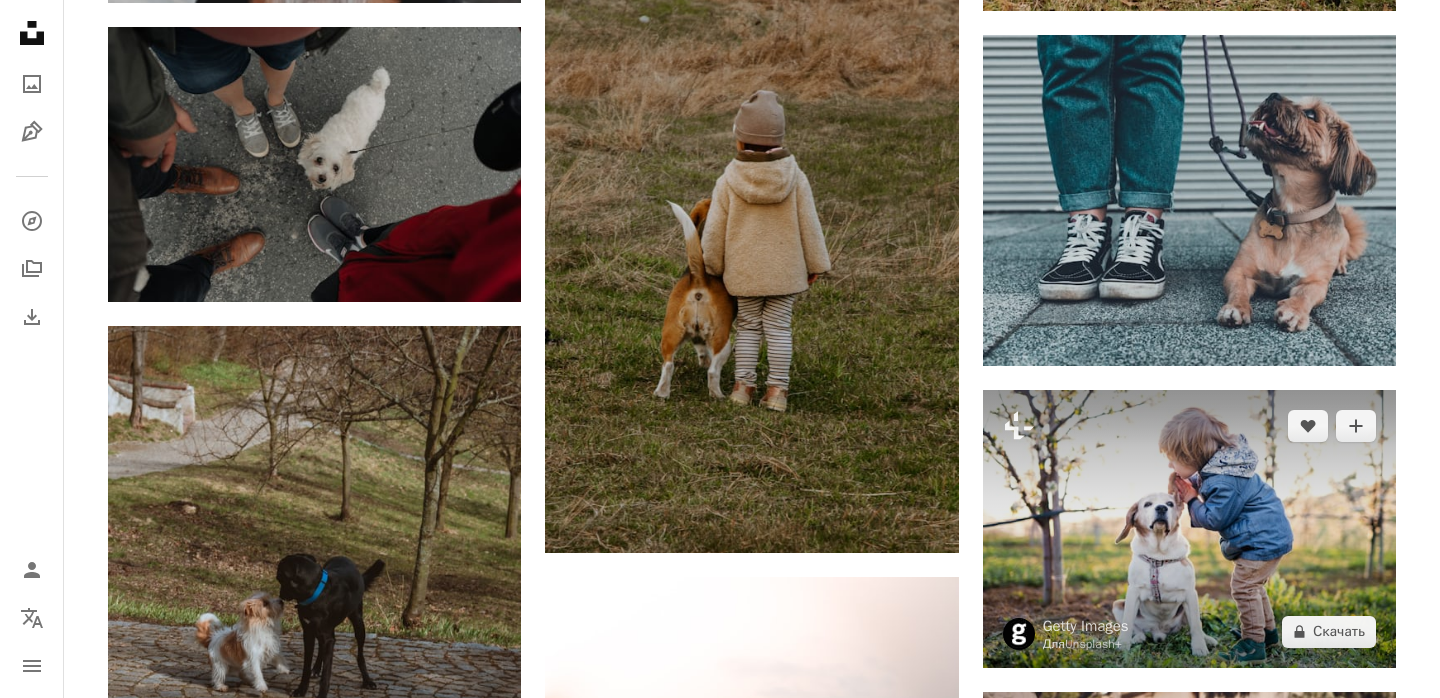 click at bounding box center [1189, 529] 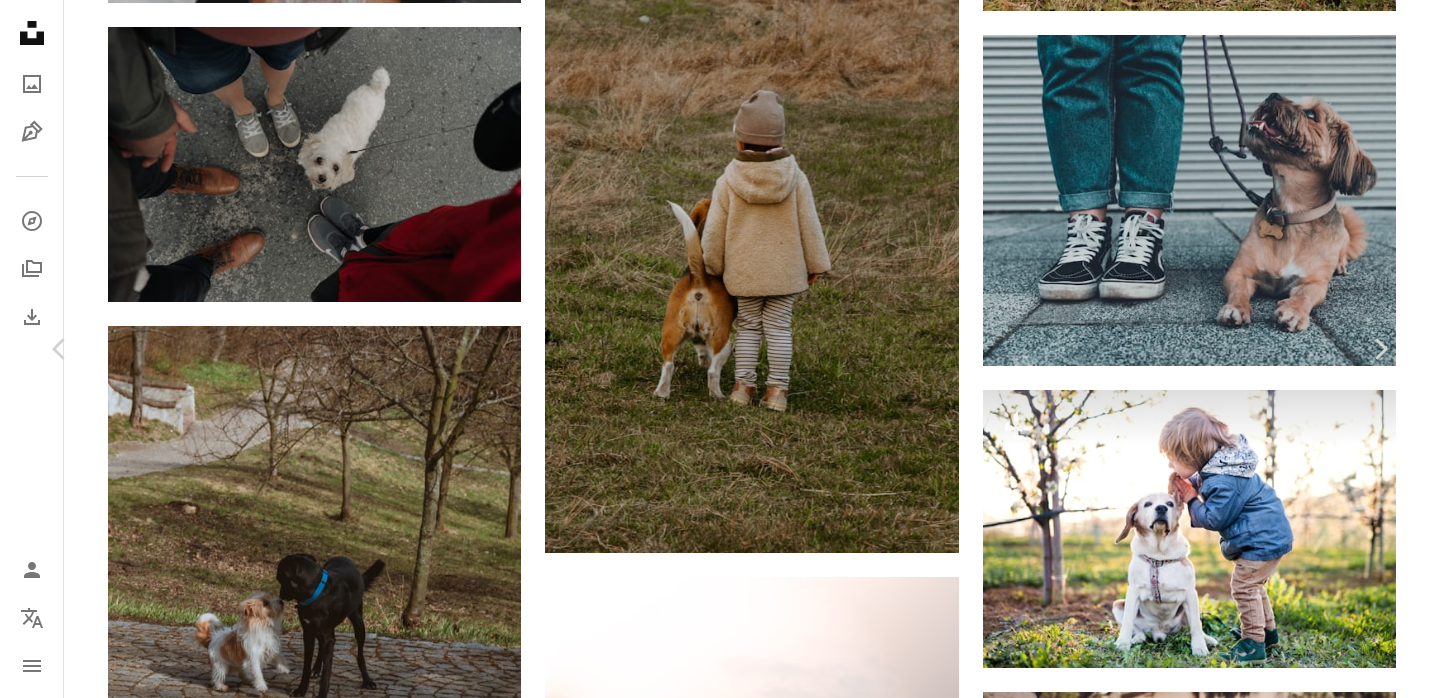click on "Скачать" at bounding box center (1243, 5363) 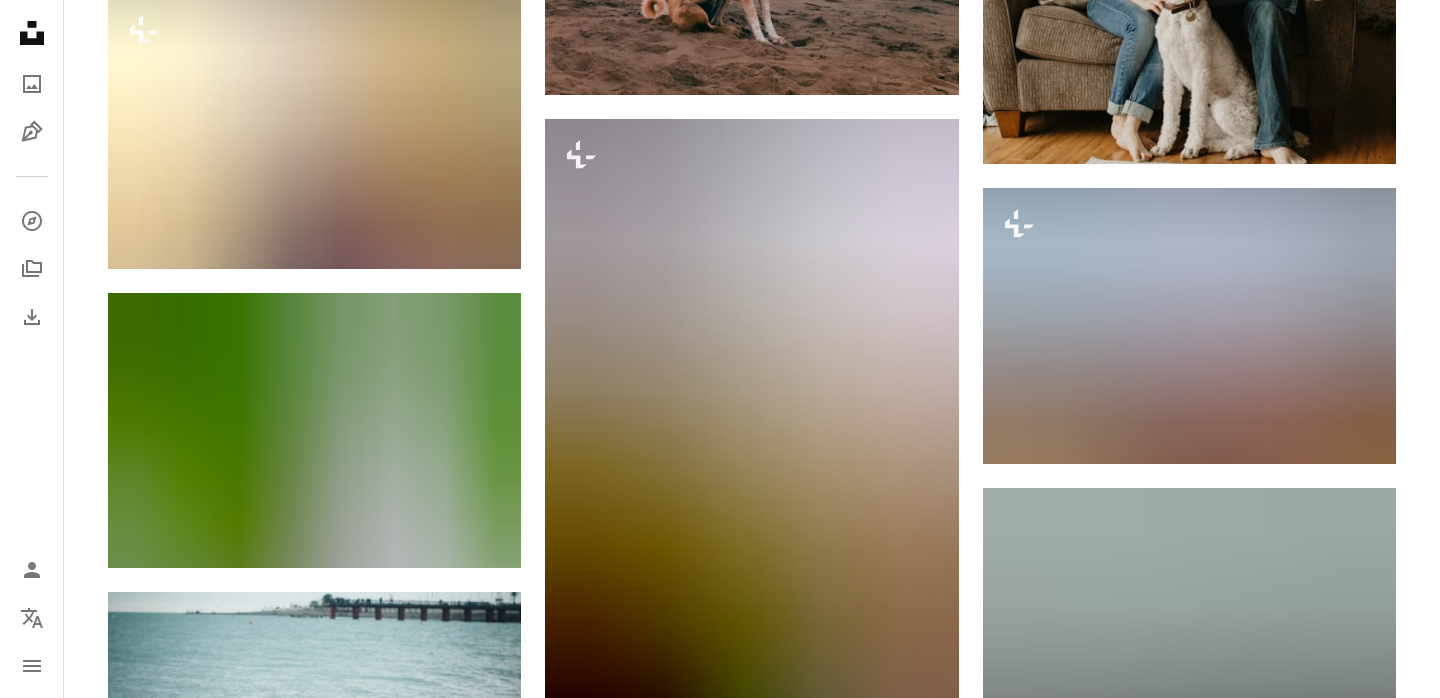 scroll, scrollTop: 44050, scrollLeft: 0, axis: vertical 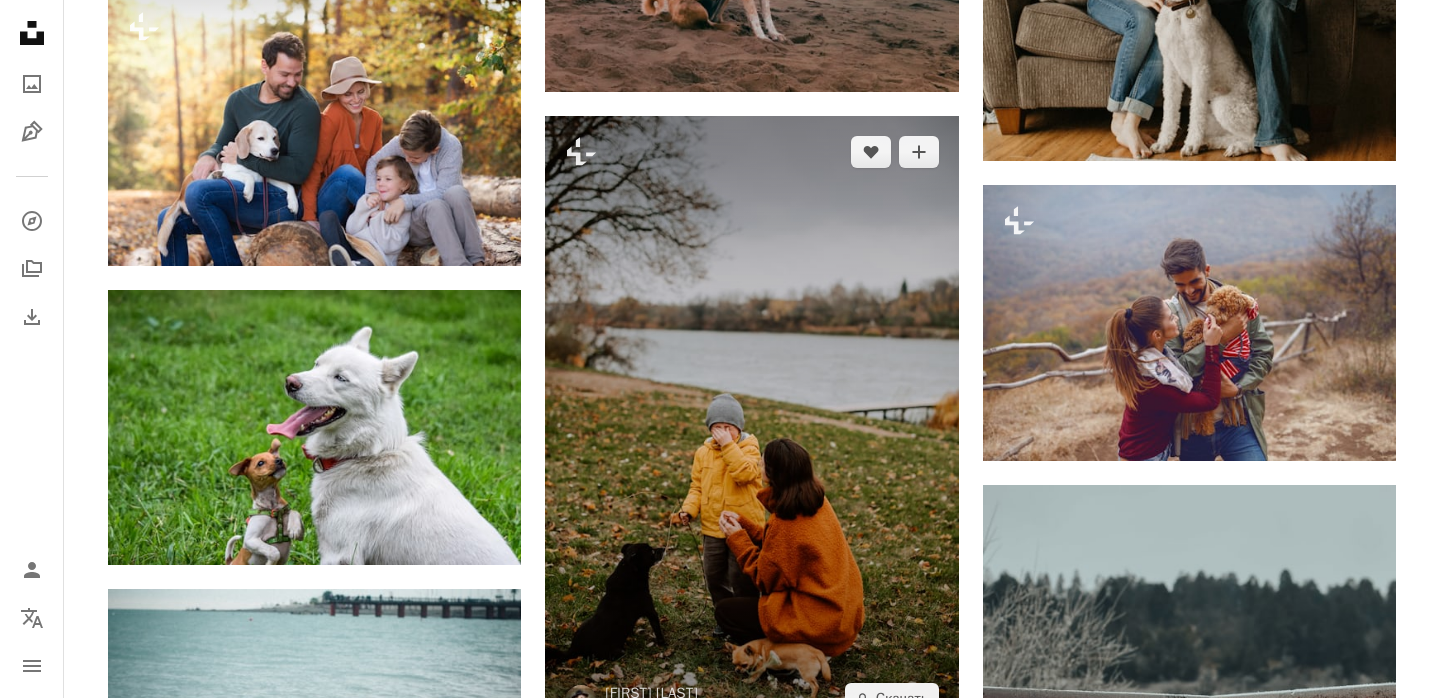 click at bounding box center (751, 425) 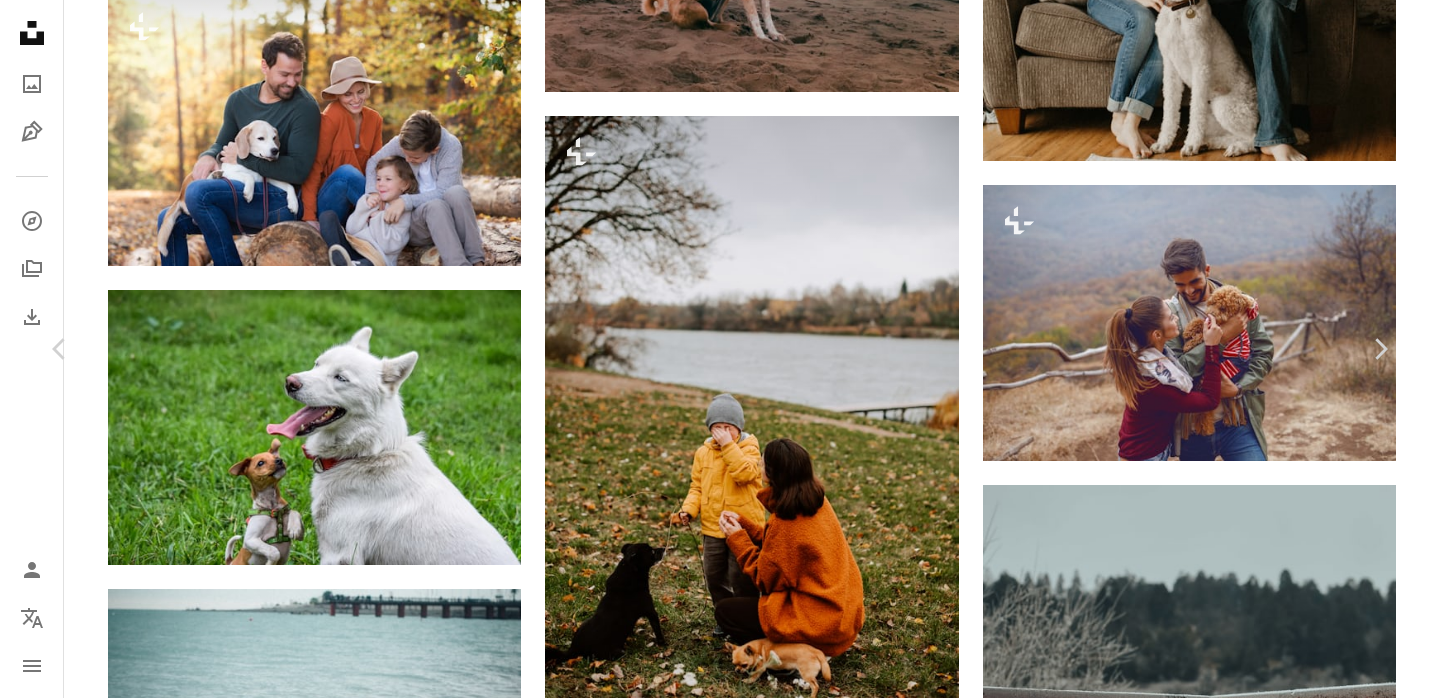 click on "An X shape" at bounding box center (20, 20) 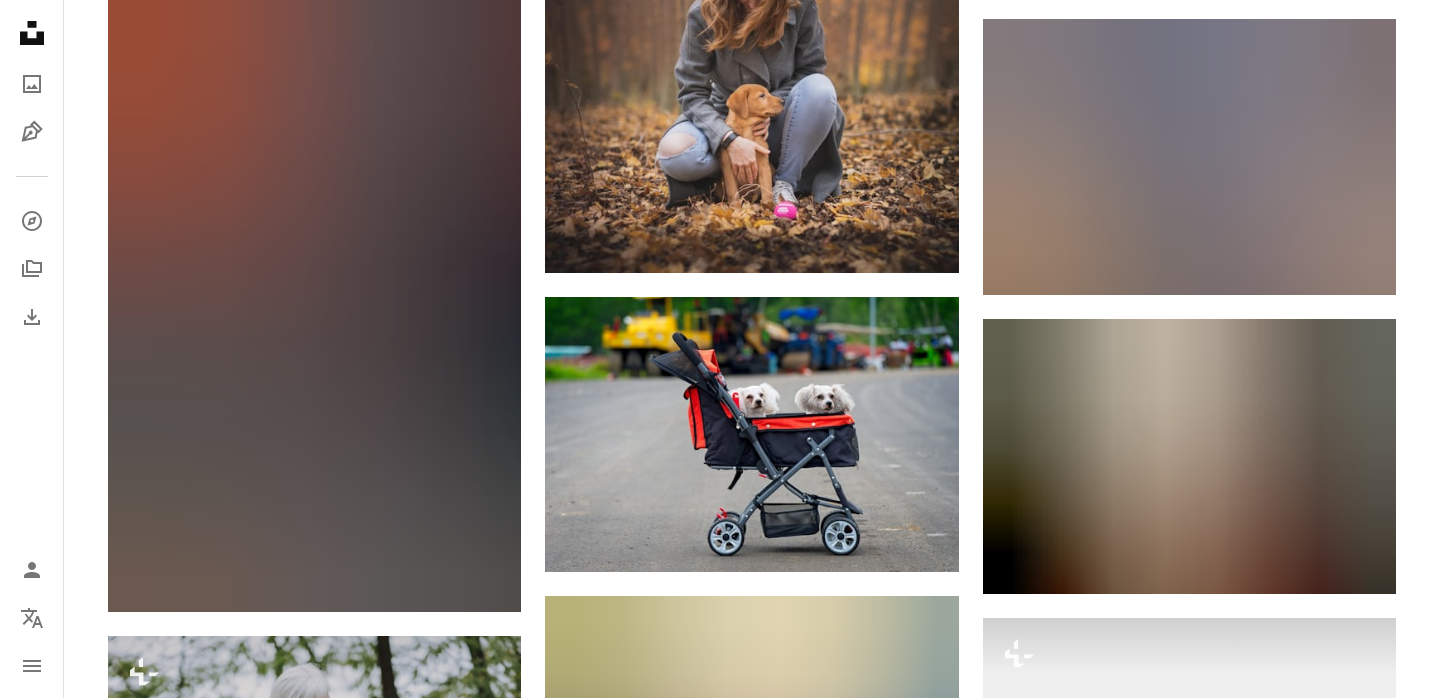scroll, scrollTop: 48534, scrollLeft: 0, axis: vertical 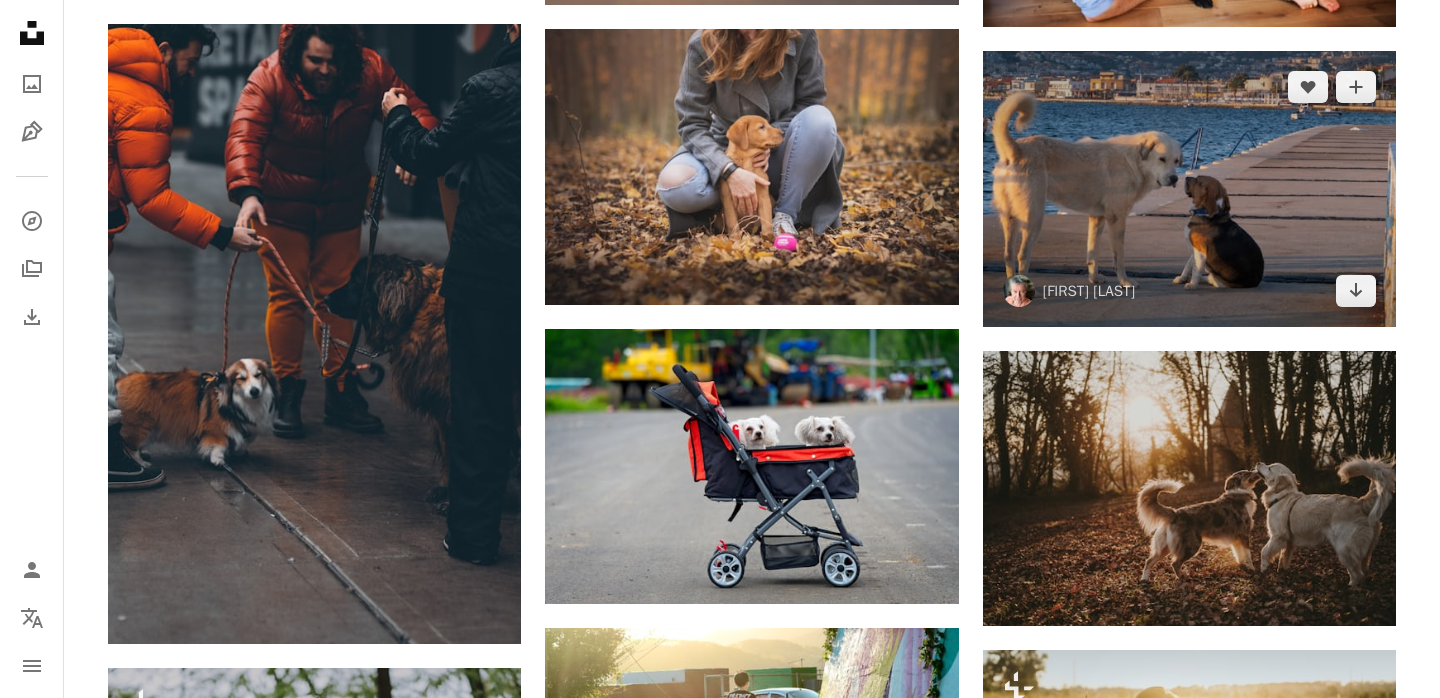 click at bounding box center [1189, 188] 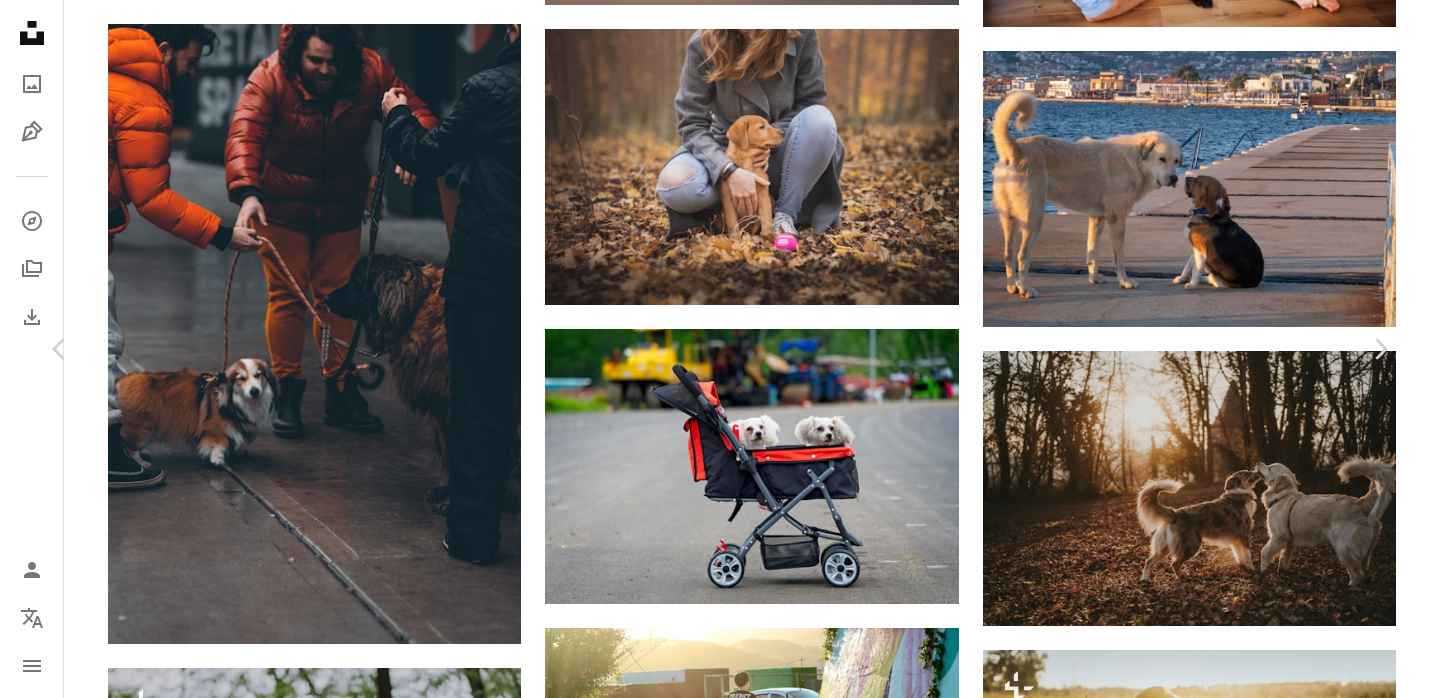 click on "An X shape" at bounding box center [20, 20] 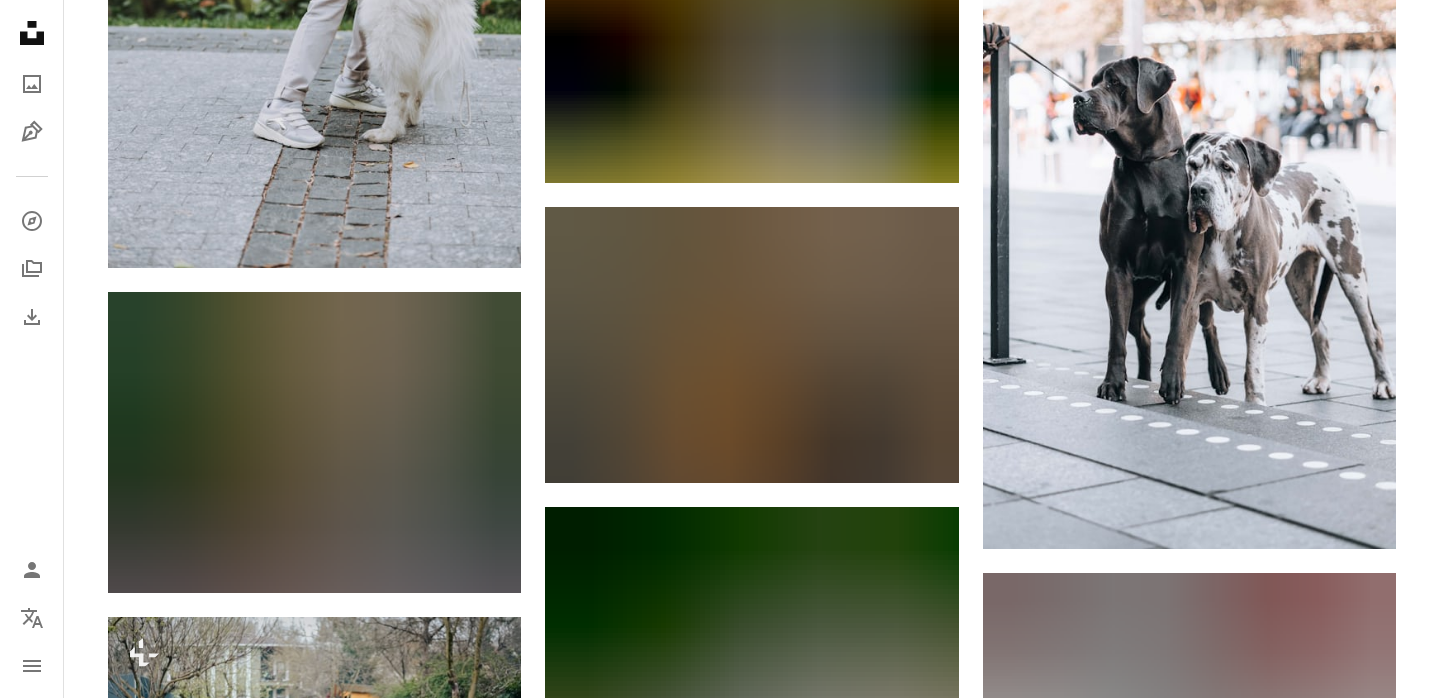 scroll, scrollTop: 49553, scrollLeft: 0, axis: vertical 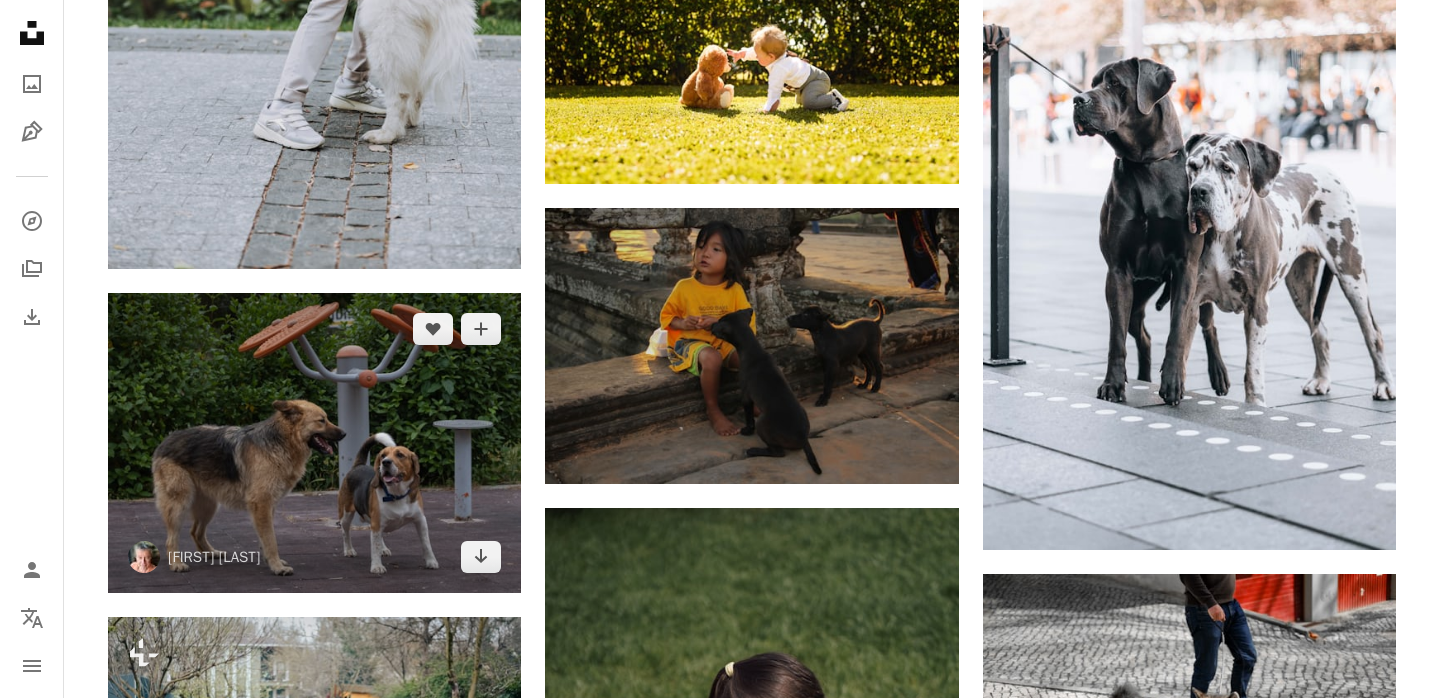 click at bounding box center [314, 443] 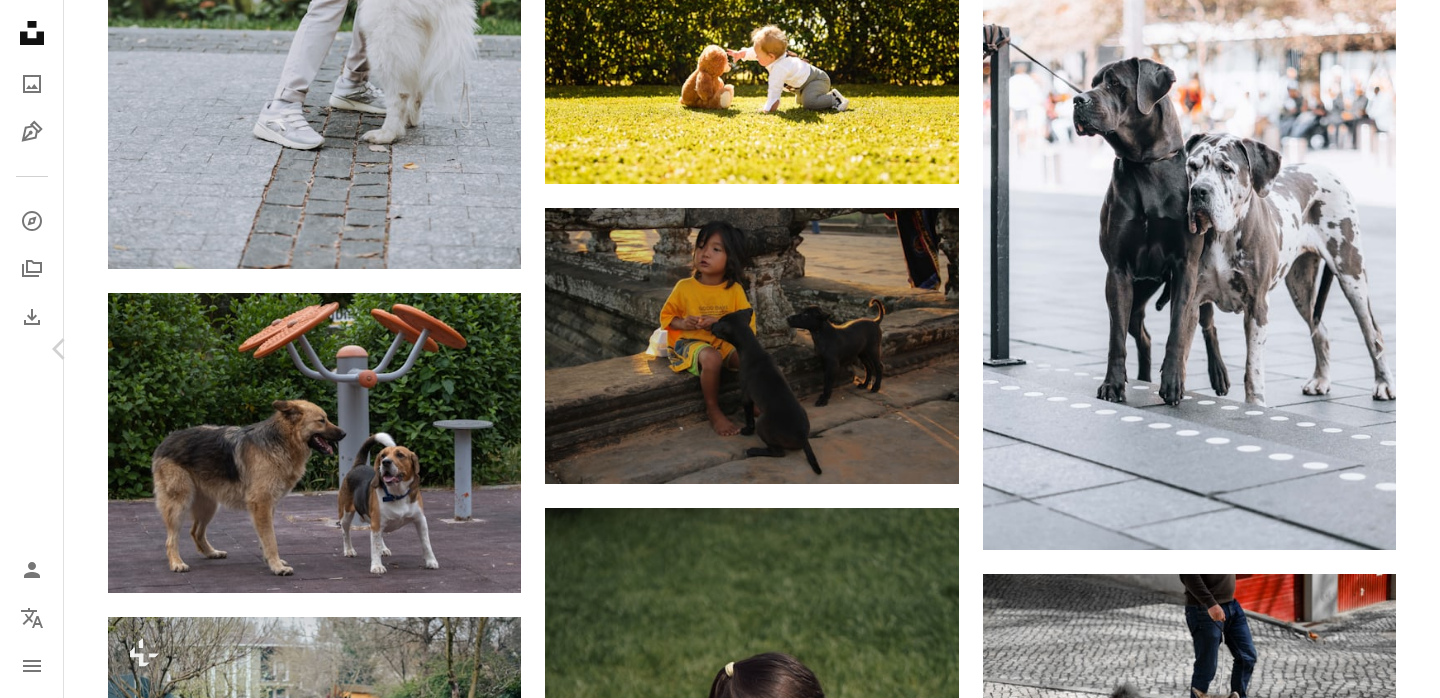 click on "An X shape" at bounding box center (20, 20) 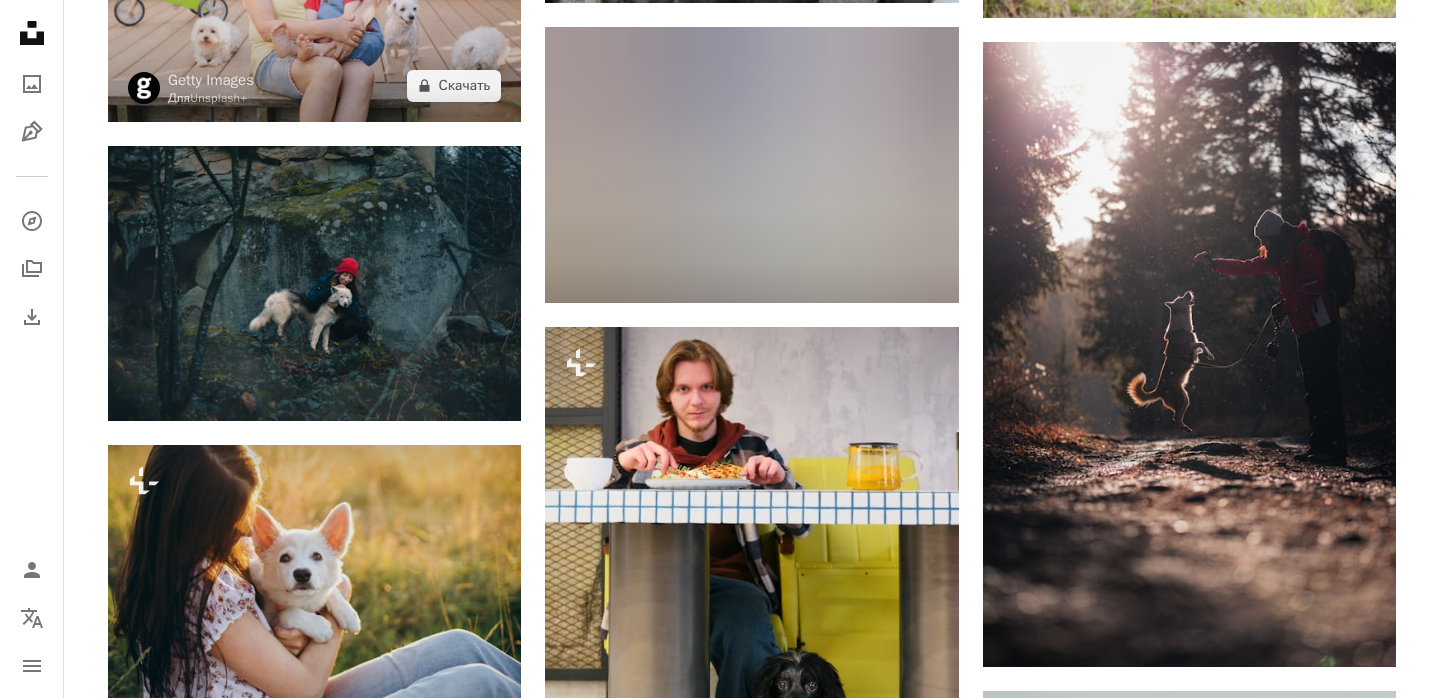 scroll, scrollTop: 58558, scrollLeft: 0, axis: vertical 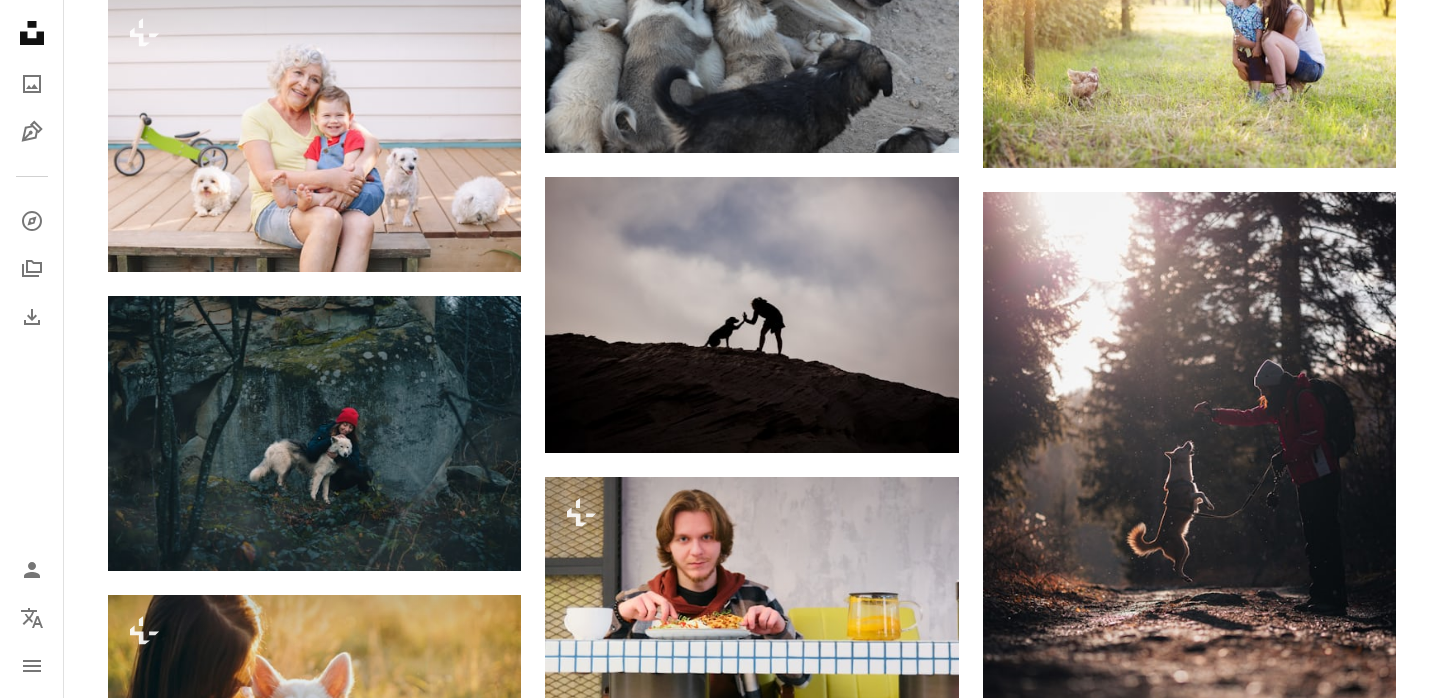 click on "Unsplash logo Unsplash Home" 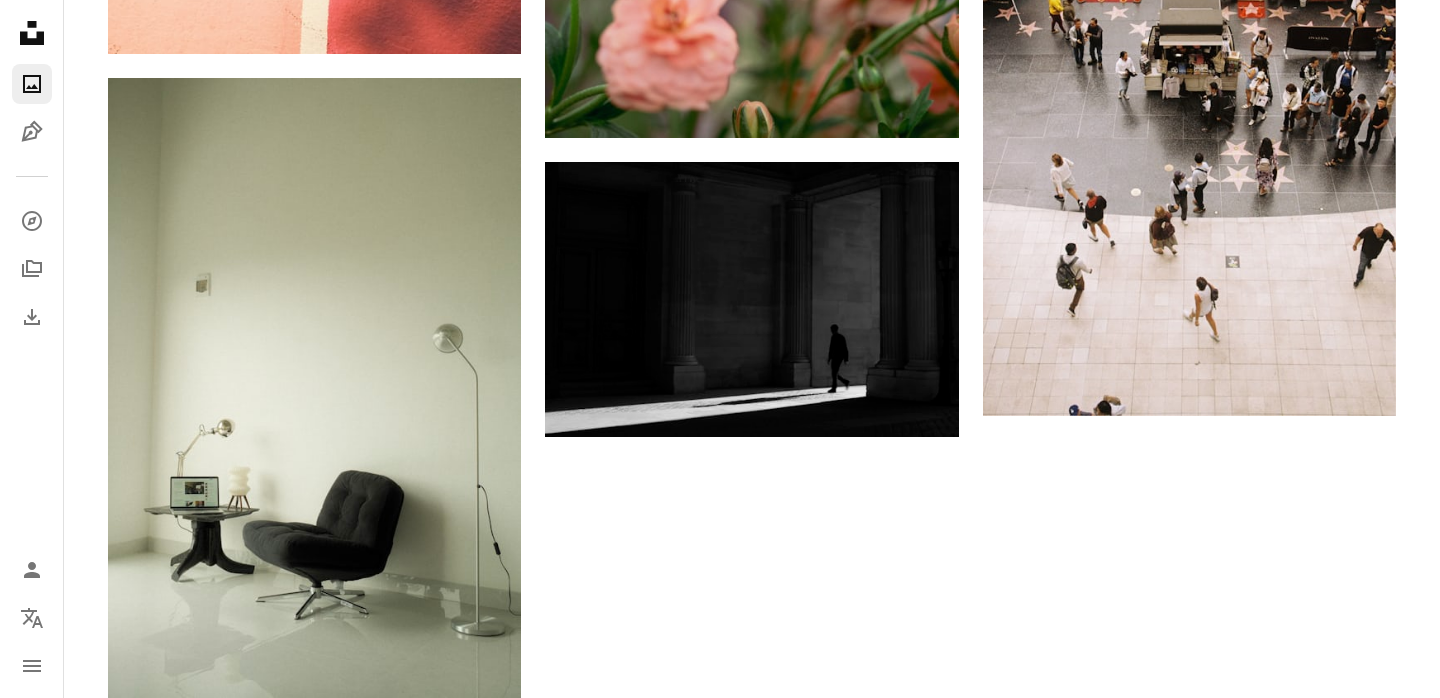 scroll, scrollTop: 0, scrollLeft: 0, axis: both 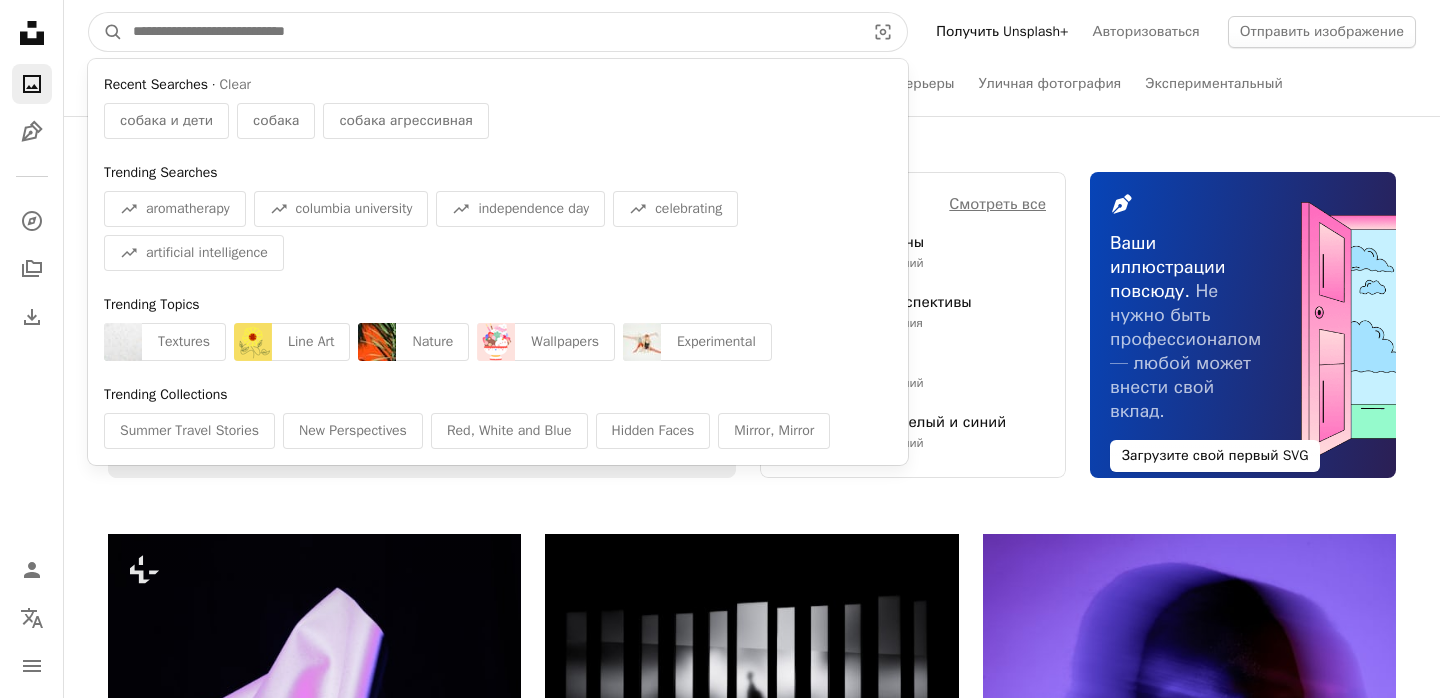 click at bounding box center (491, 32) 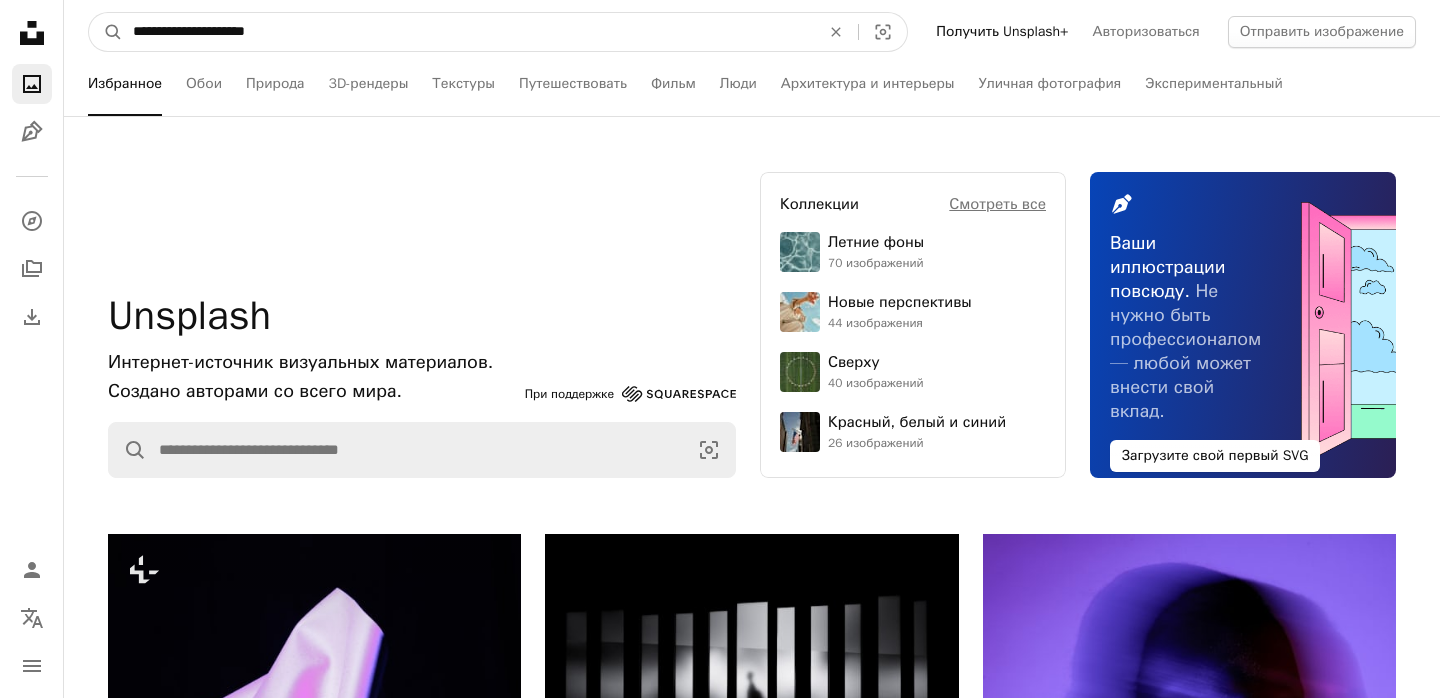 type on "**********" 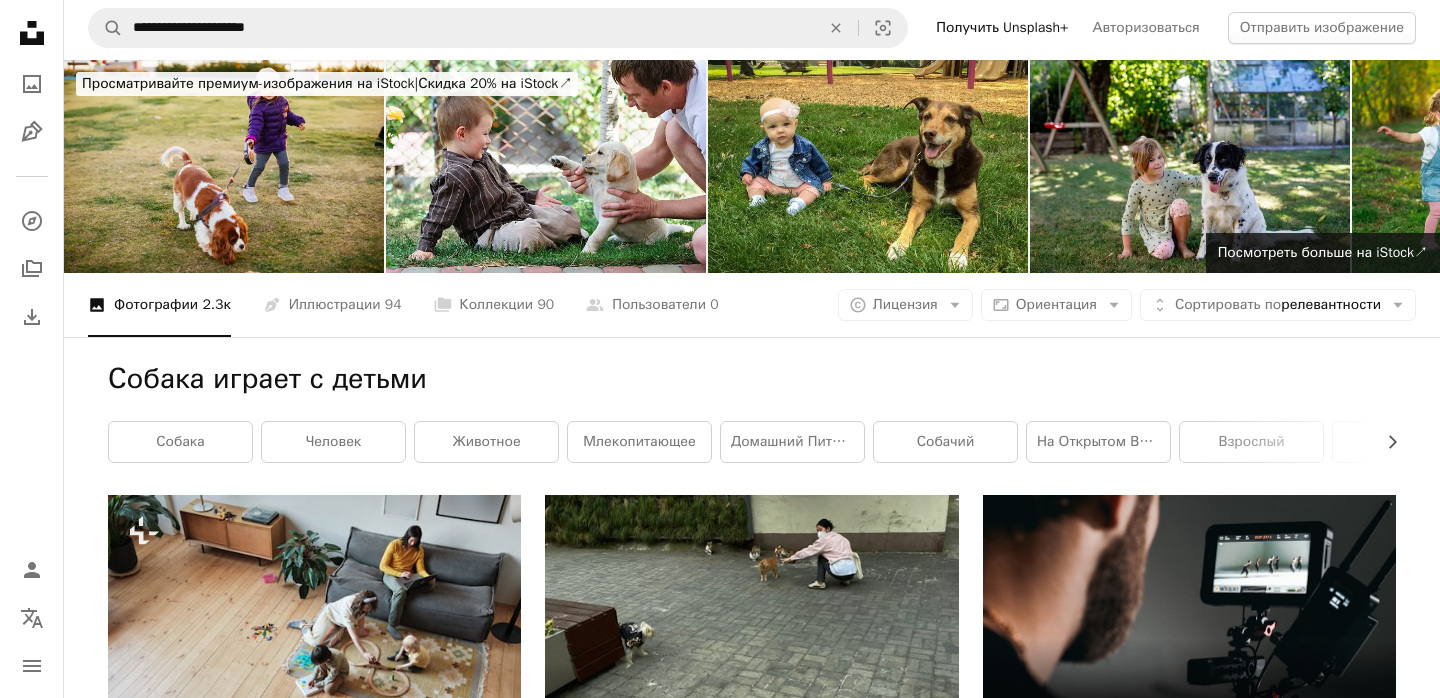 scroll, scrollTop: 0, scrollLeft: 0, axis: both 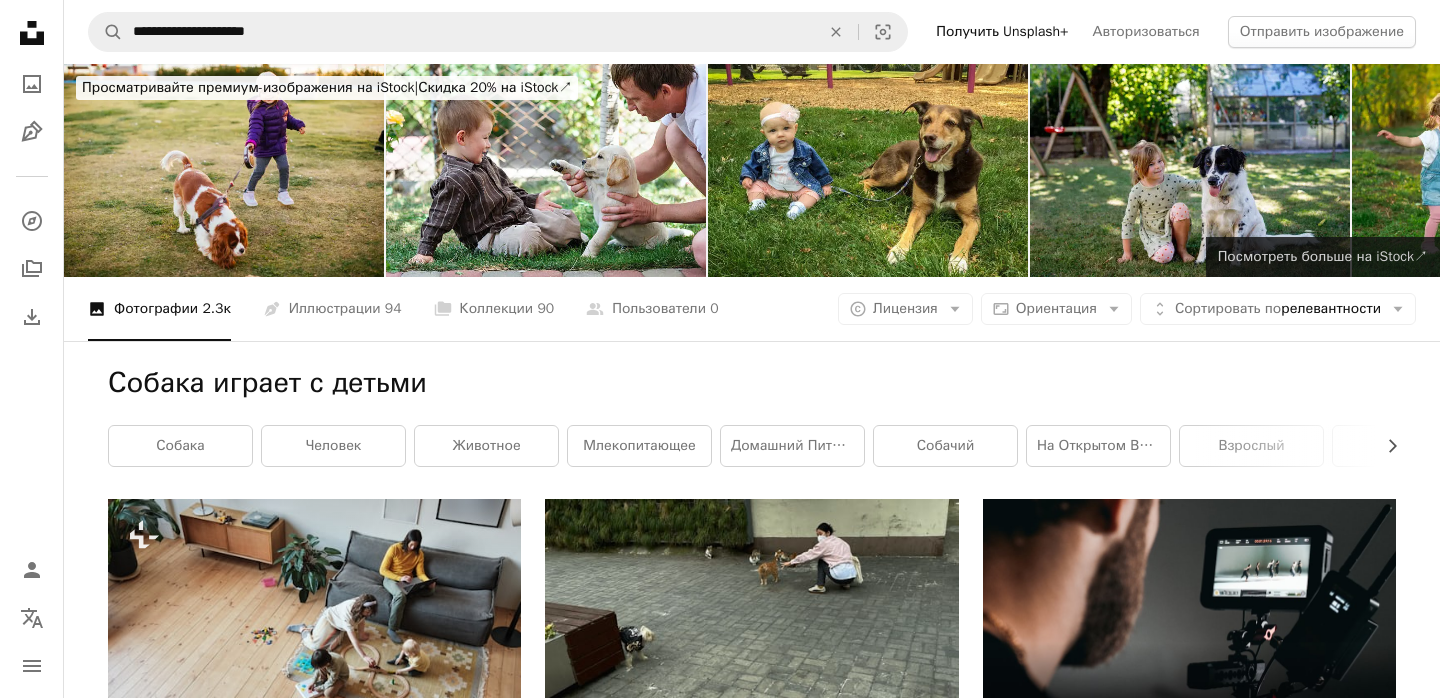 click on "Посмотреть больше на iStock" at bounding box center (1316, 256) 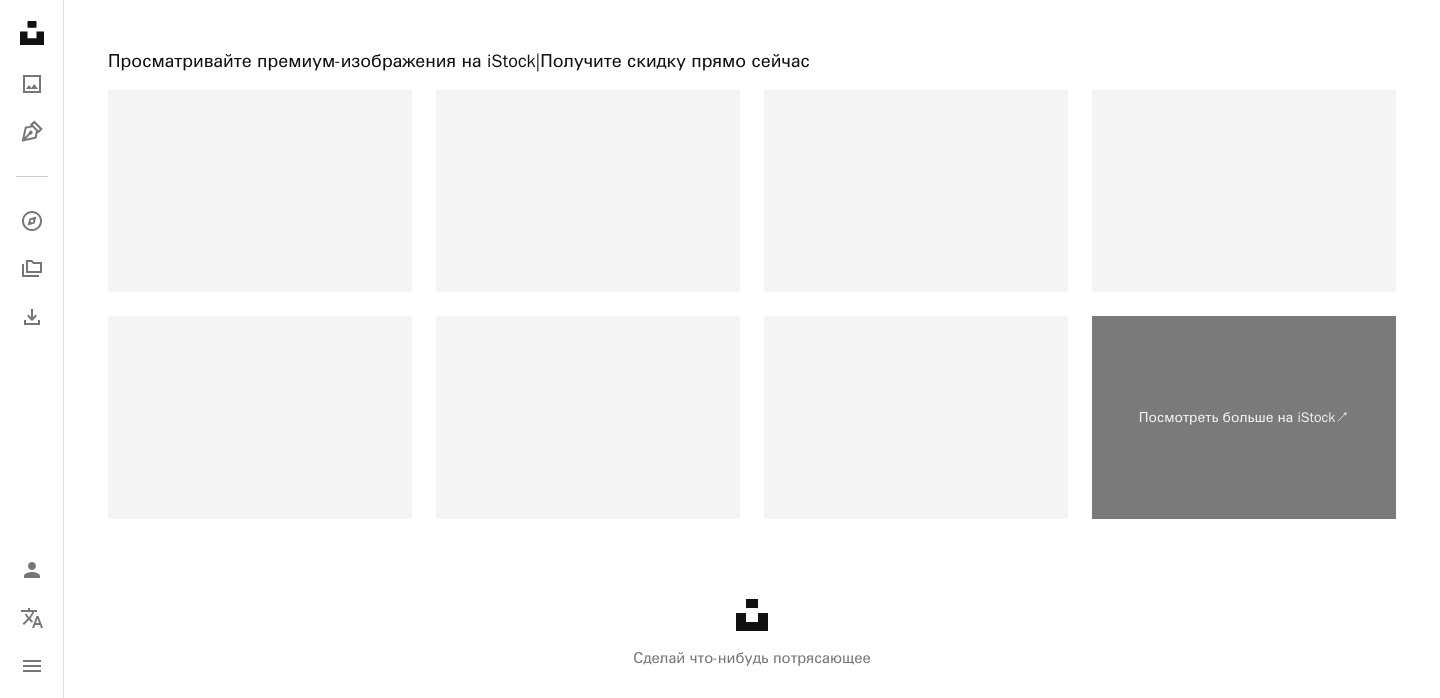 scroll, scrollTop: 3723, scrollLeft: 0, axis: vertical 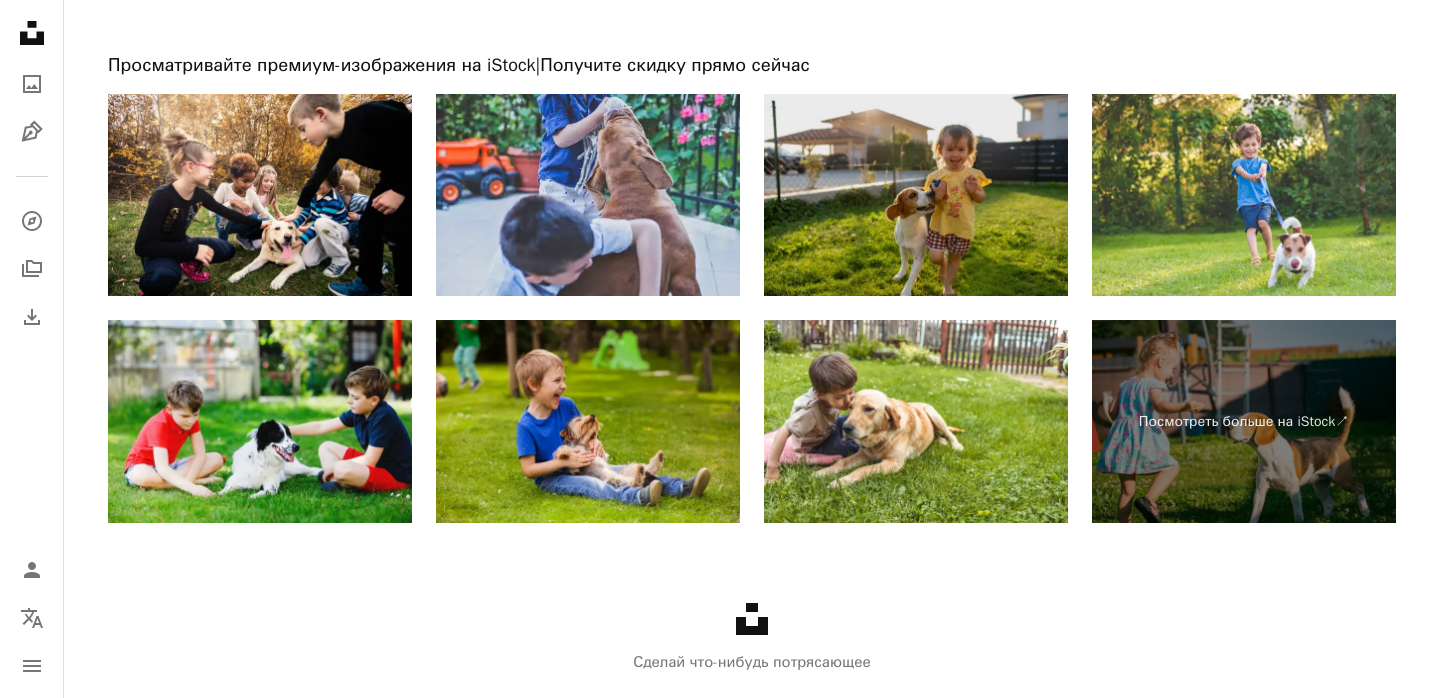 click at bounding box center (916, 195) 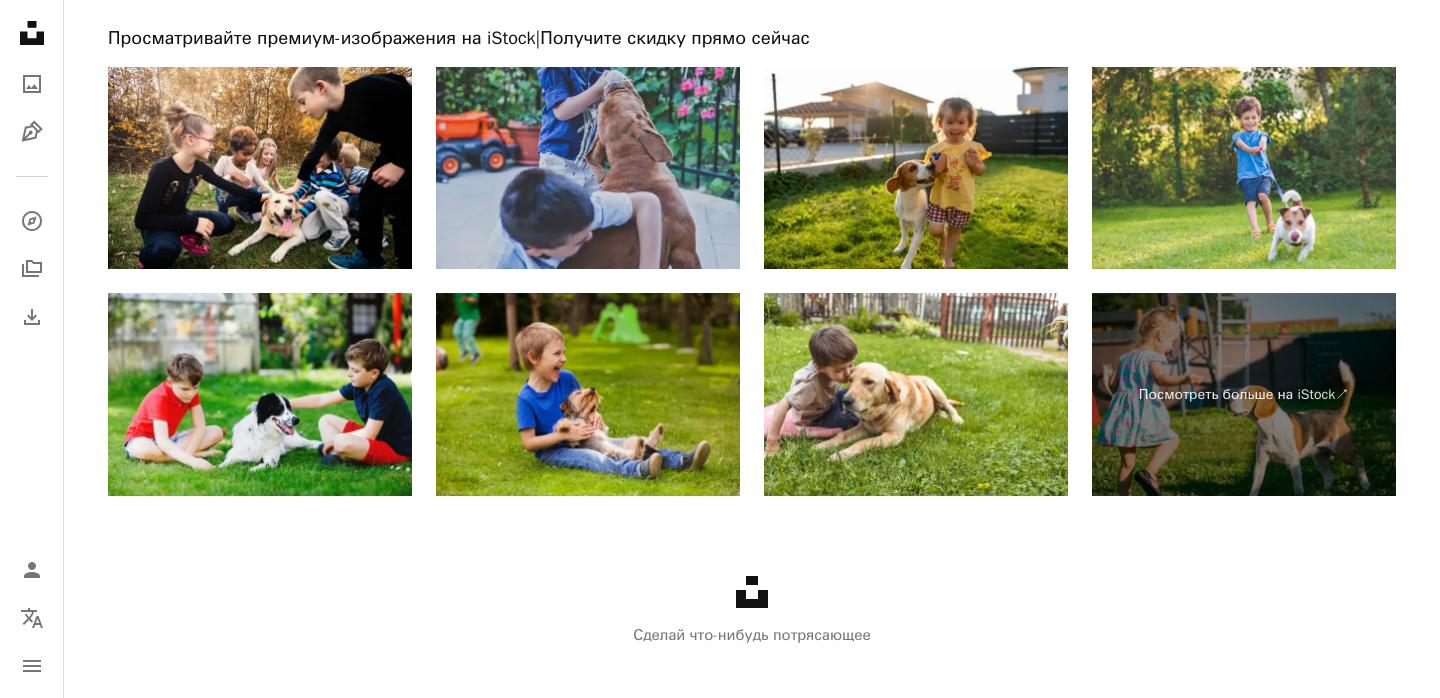 scroll, scrollTop: 3779, scrollLeft: 0, axis: vertical 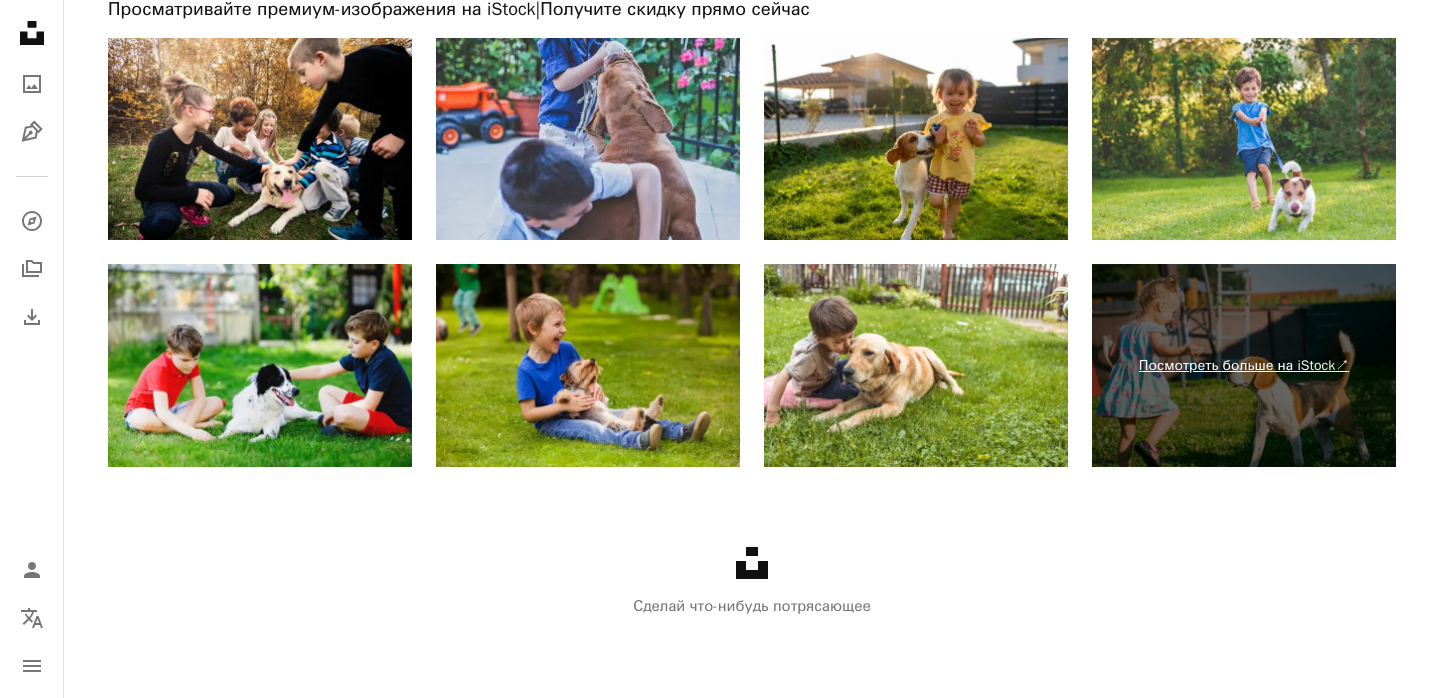 click on "Посмотреть больше на iStock  ↗" at bounding box center (1244, 365) 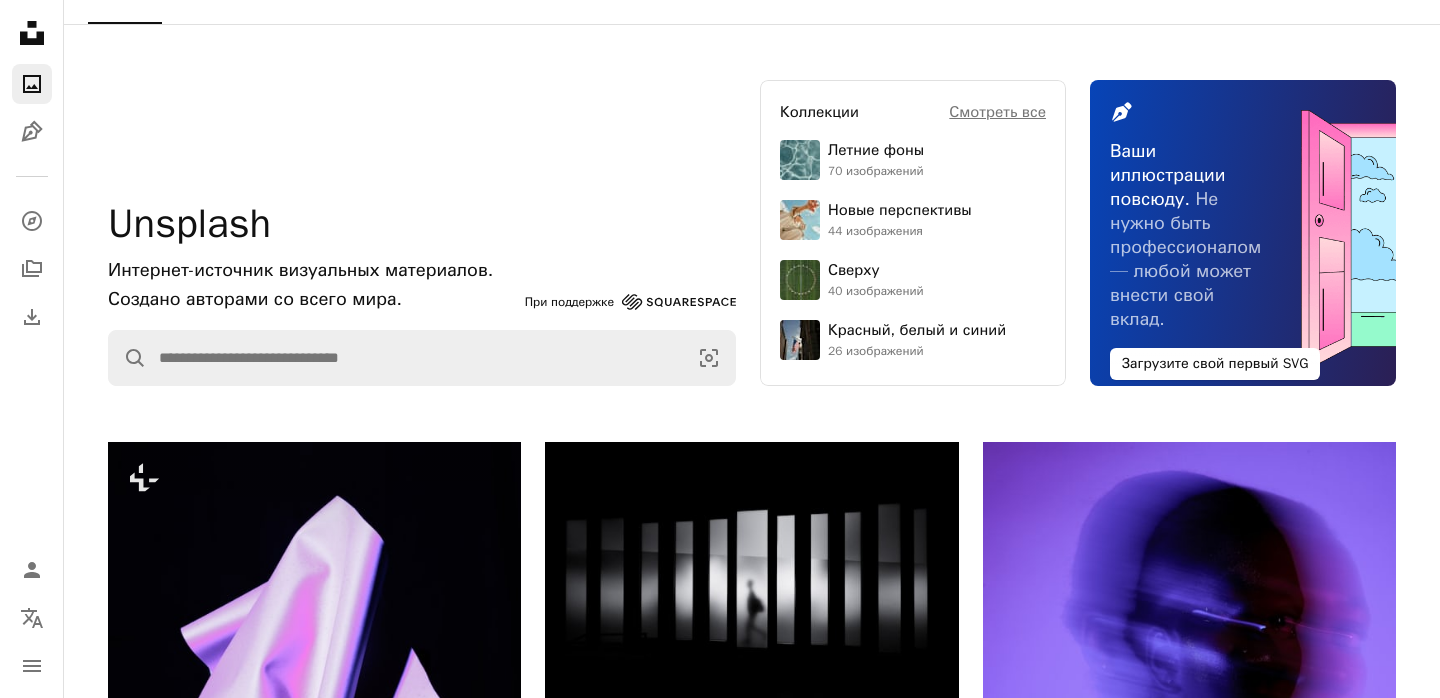 scroll, scrollTop: 0, scrollLeft: 0, axis: both 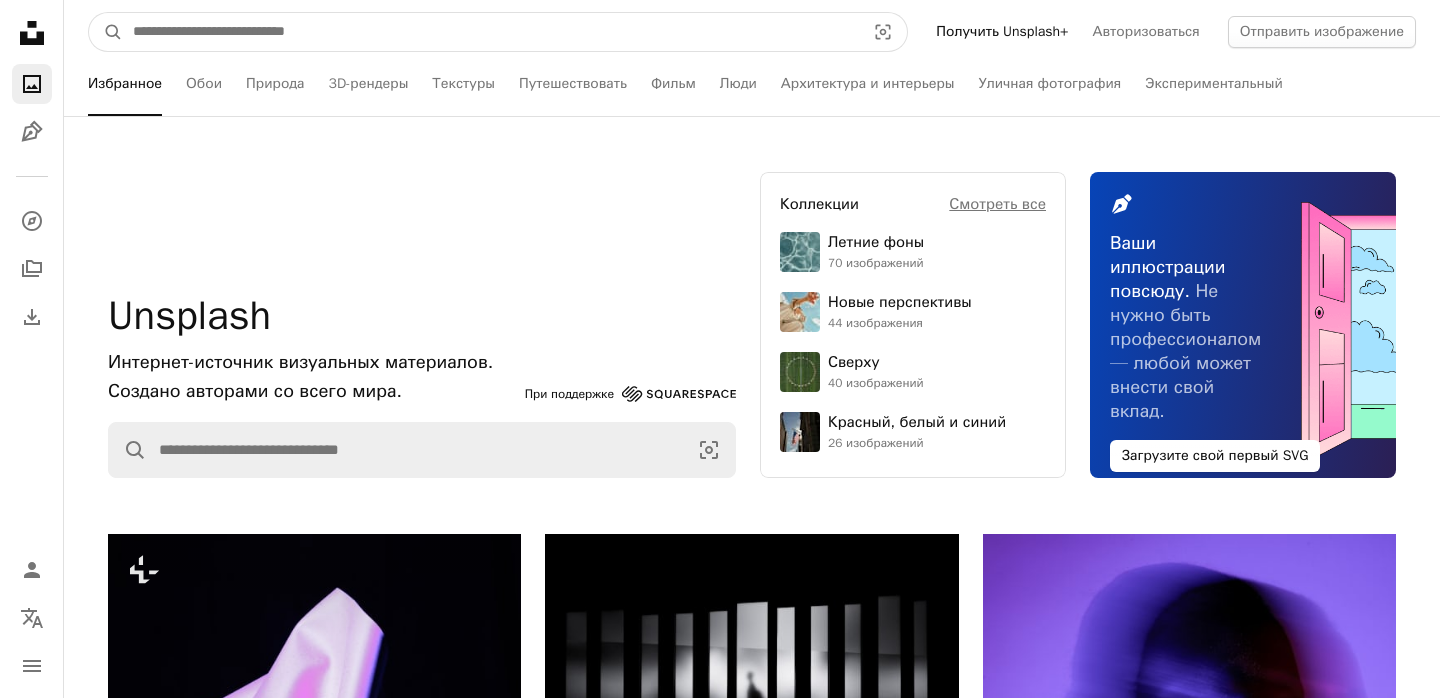 click at bounding box center [491, 32] 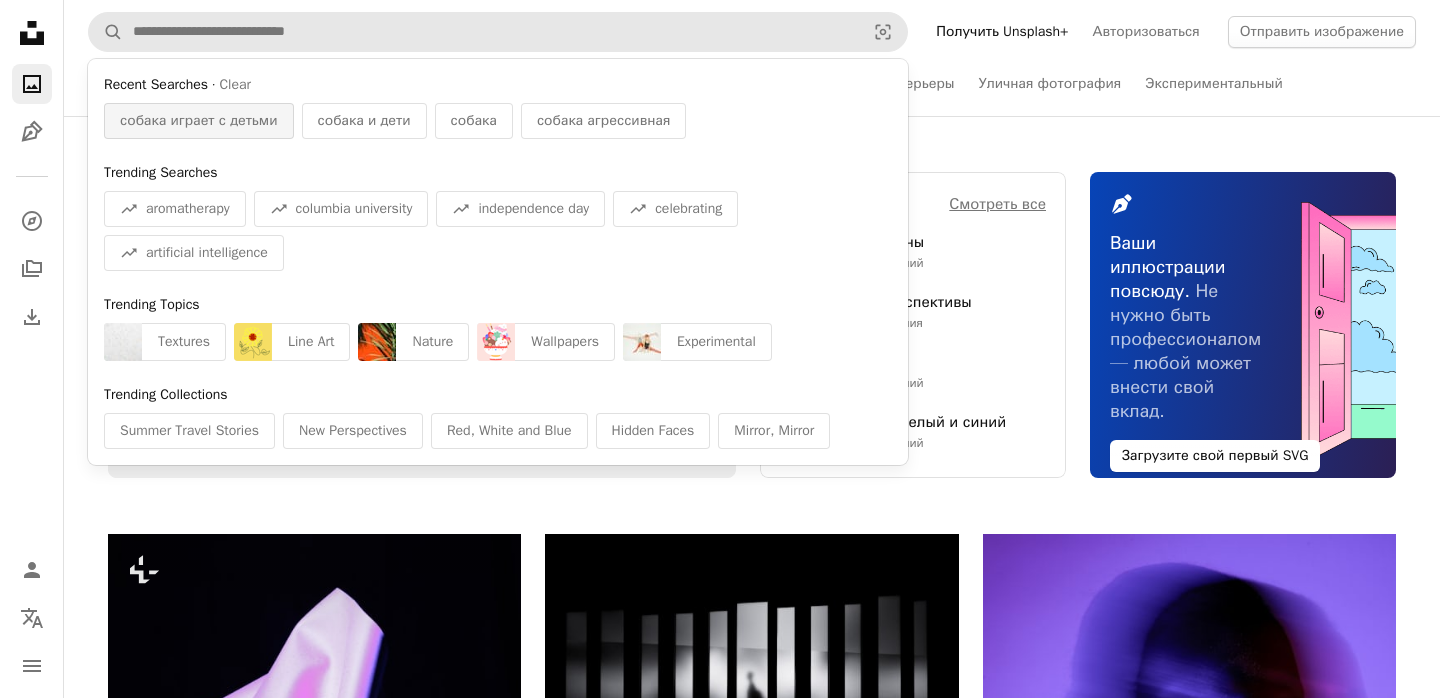 click on "собака играет с детьми" at bounding box center [199, 121] 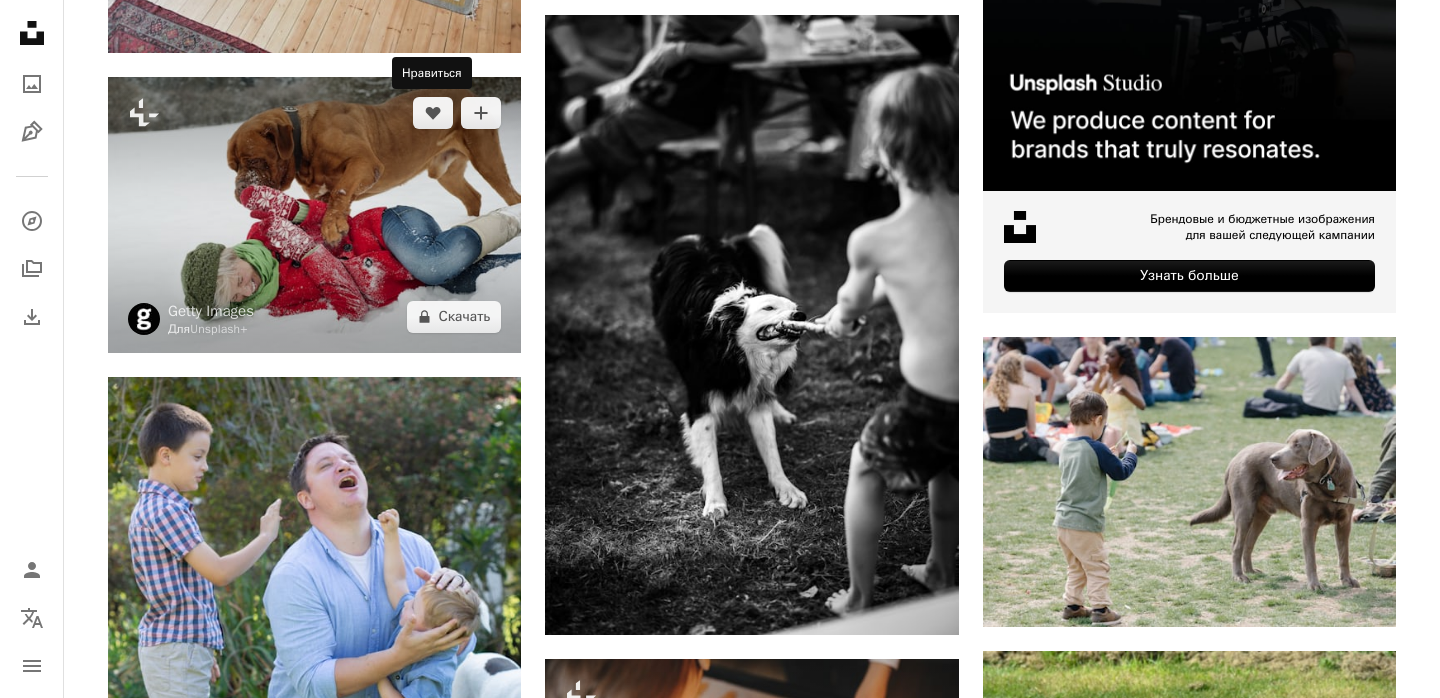scroll, scrollTop: 727, scrollLeft: 0, axis: vertical 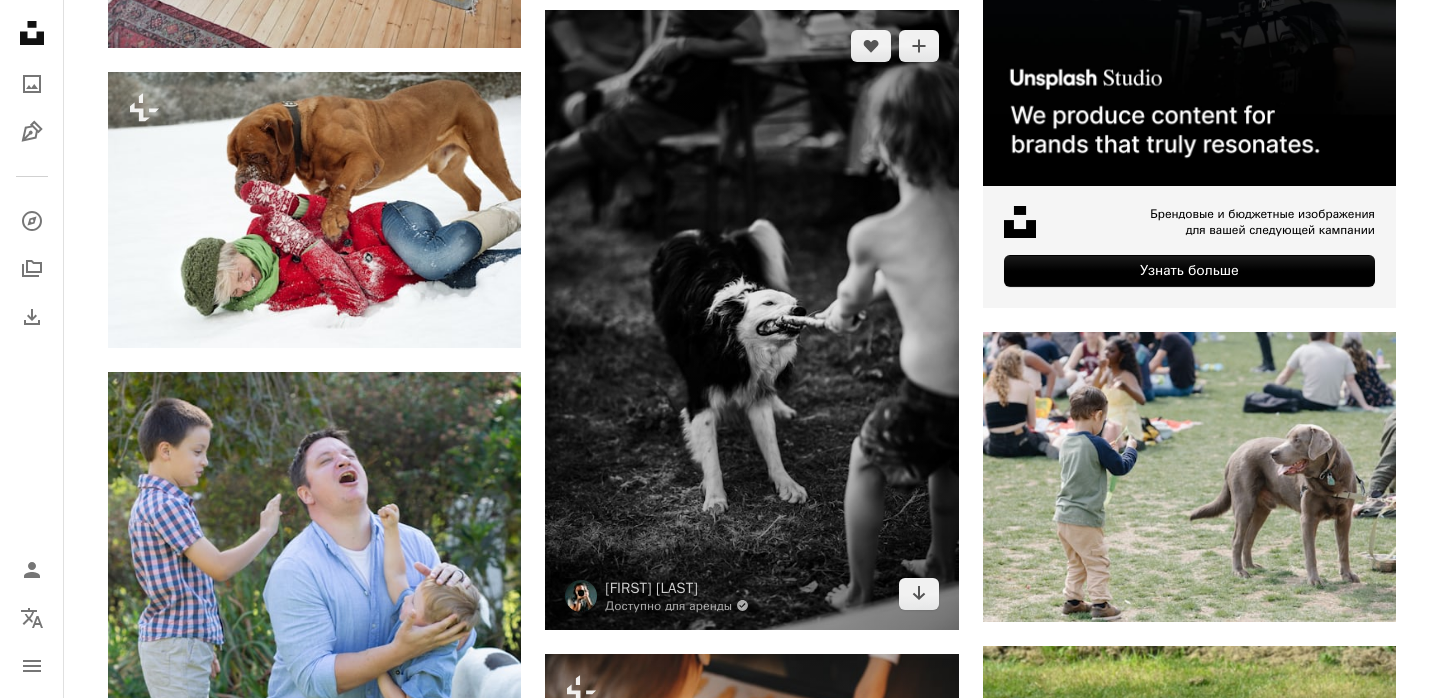 click at bounding box center (751, 320) 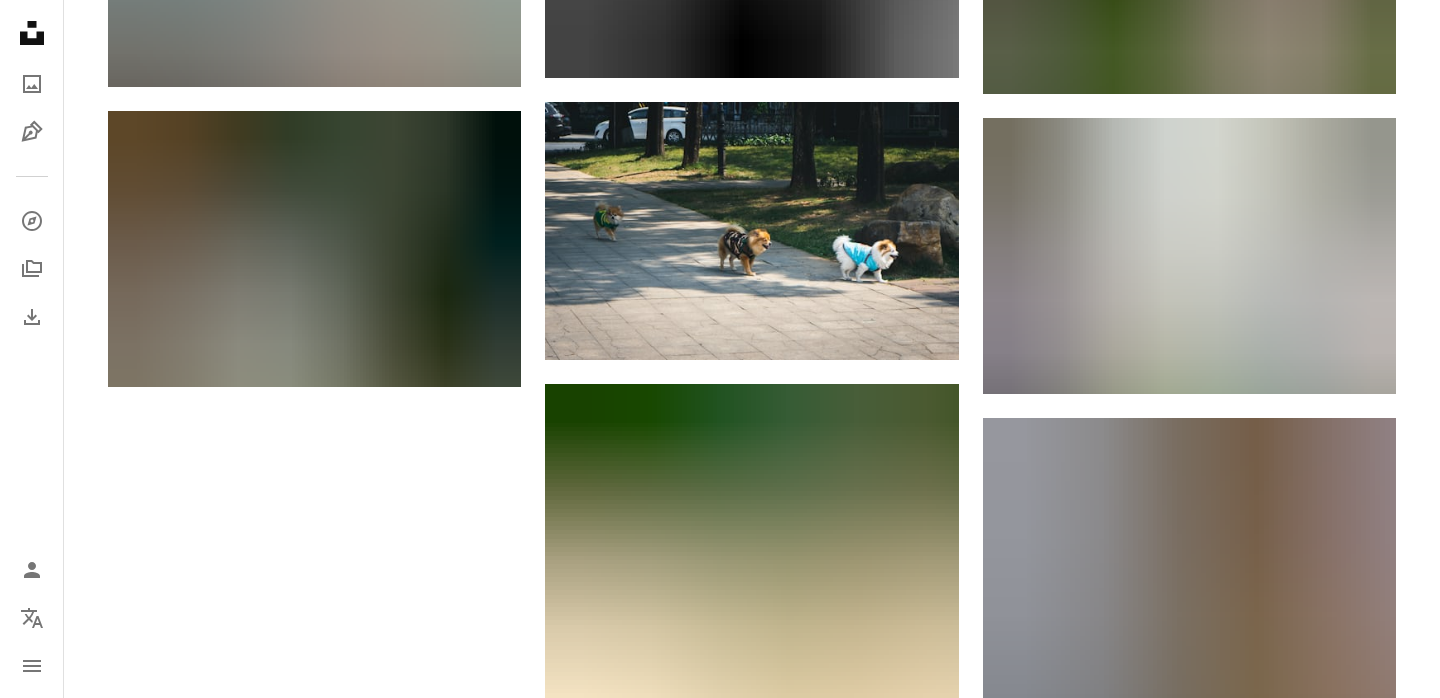 scroll, scrollTop: 2528, scrollLeft: 0, axis: vertical 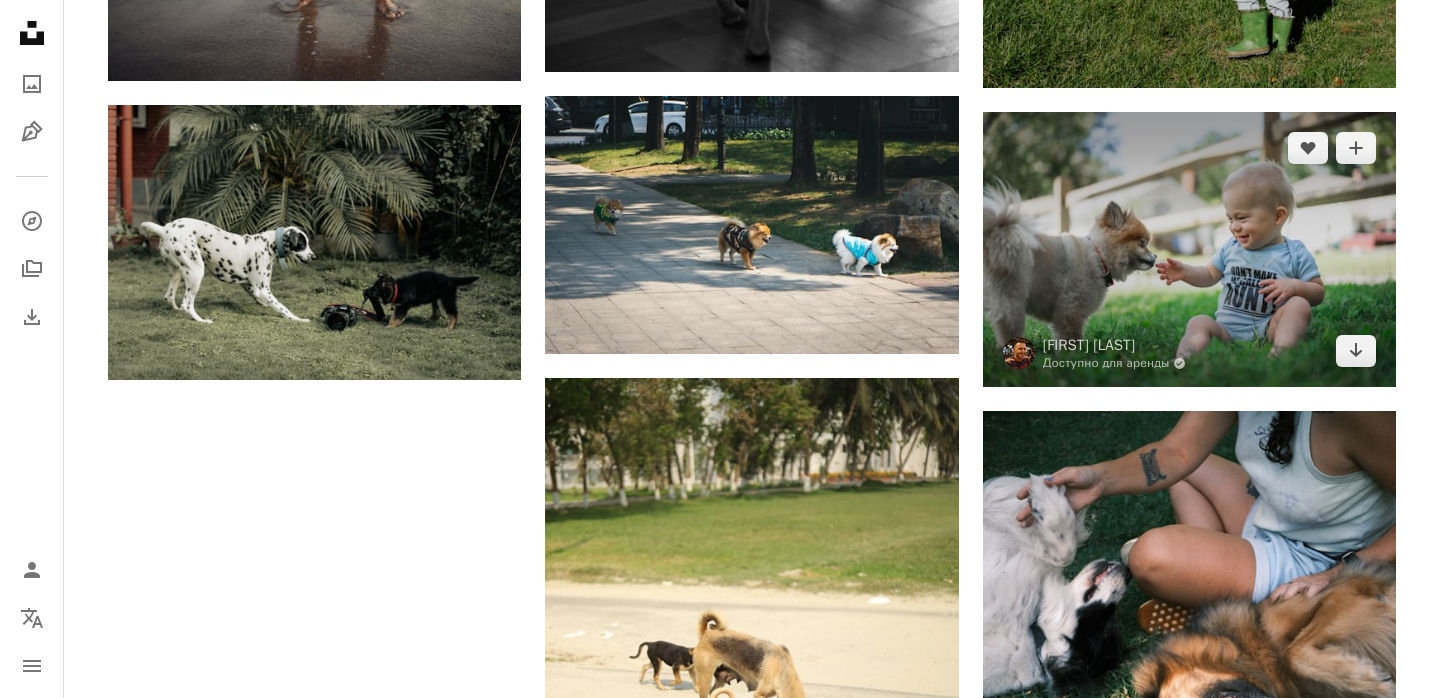click at bounding box center (1189, 249) 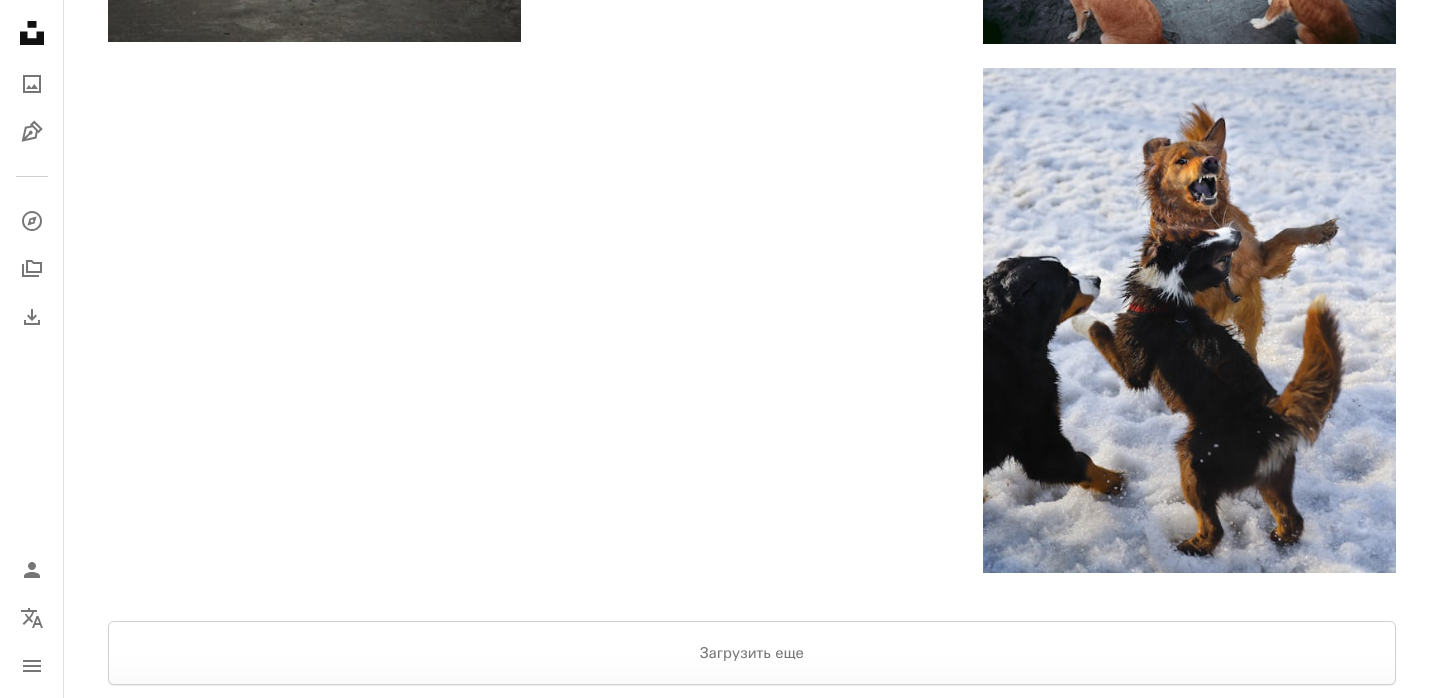 scroll, scrollTop: 6261, scrollLeft: 0, axis: vertical 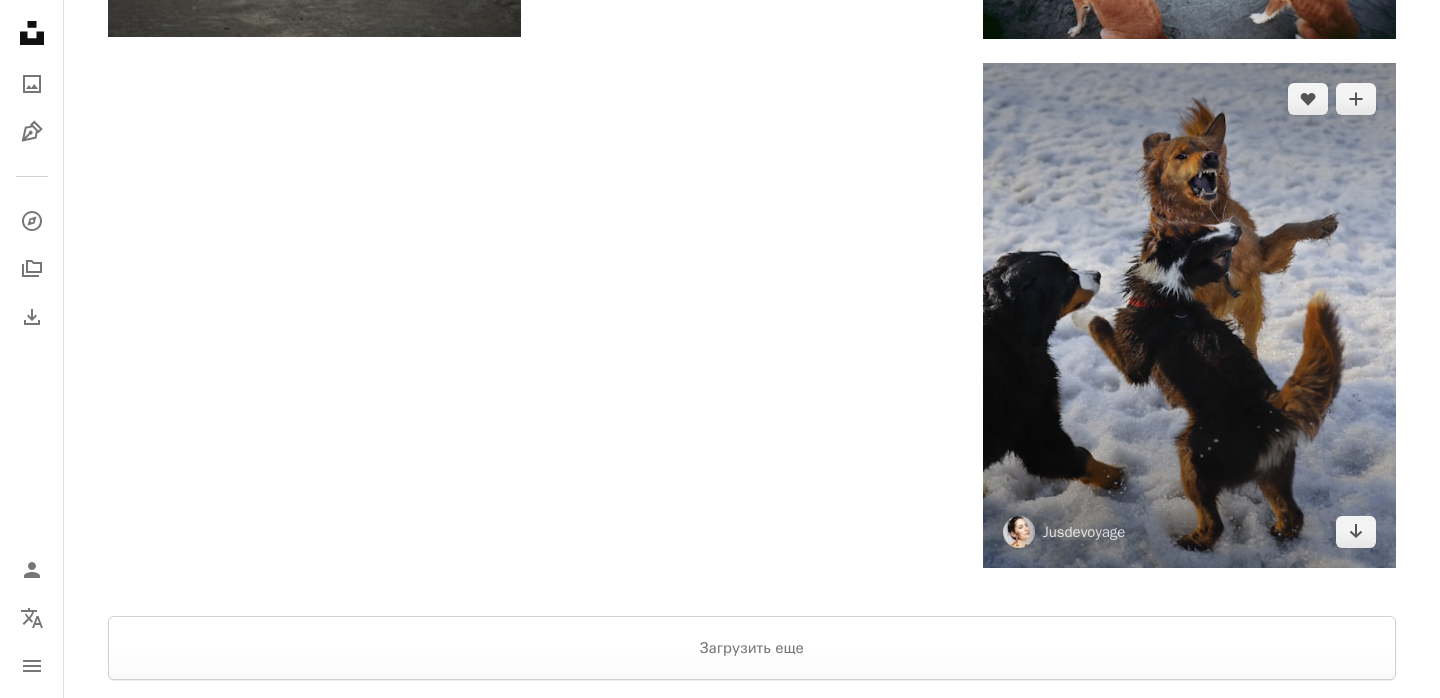 click at bounding box center [1189, 315] 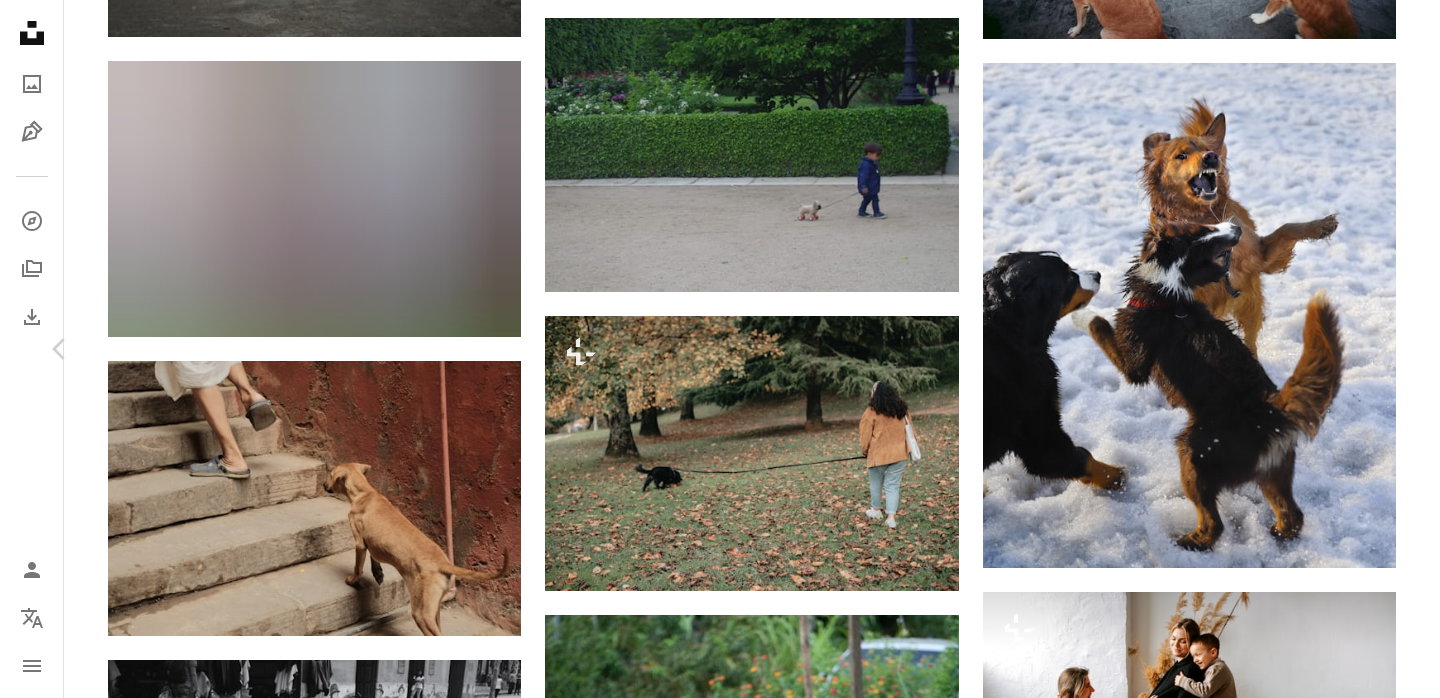 scroll, scrollTop: 0, scrollLeft: 0, axis: both 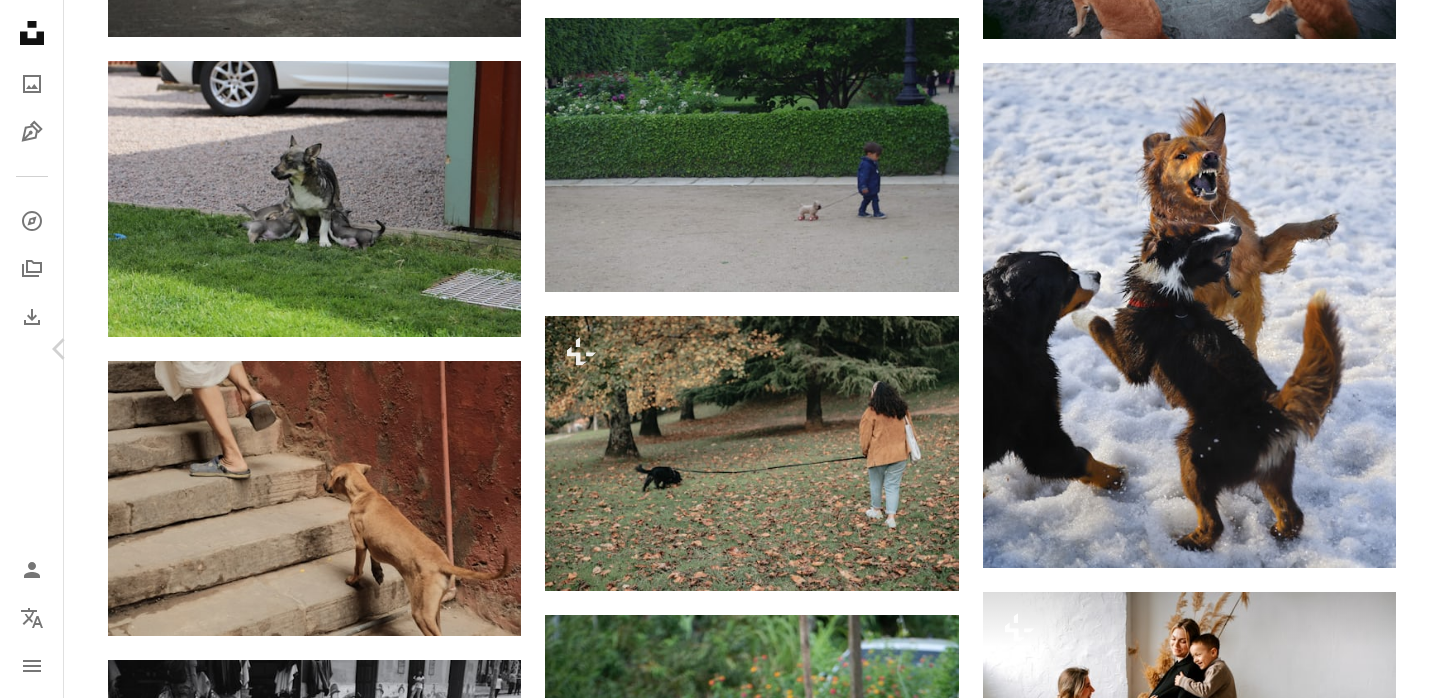 click at bounding box center [712, 4480] 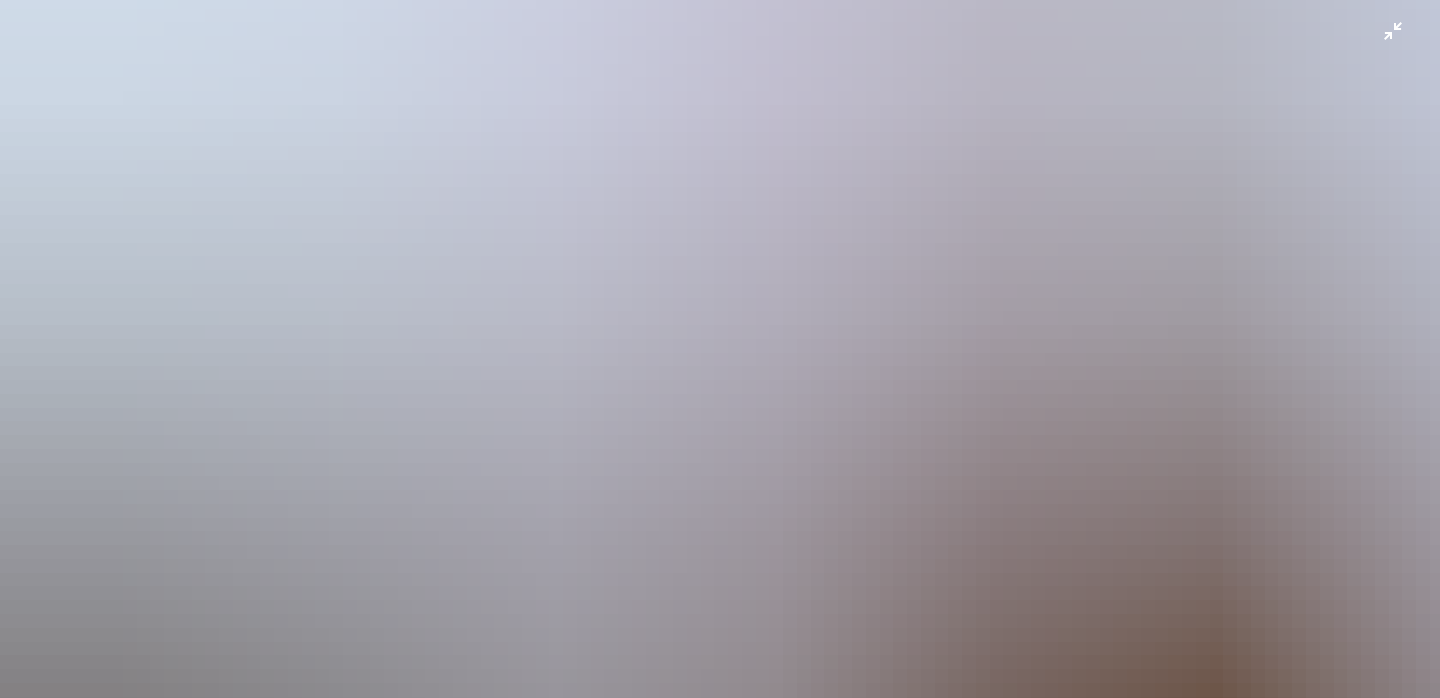 scroll, scrollTop: 241, scrollLeft: 0, axis: vertical 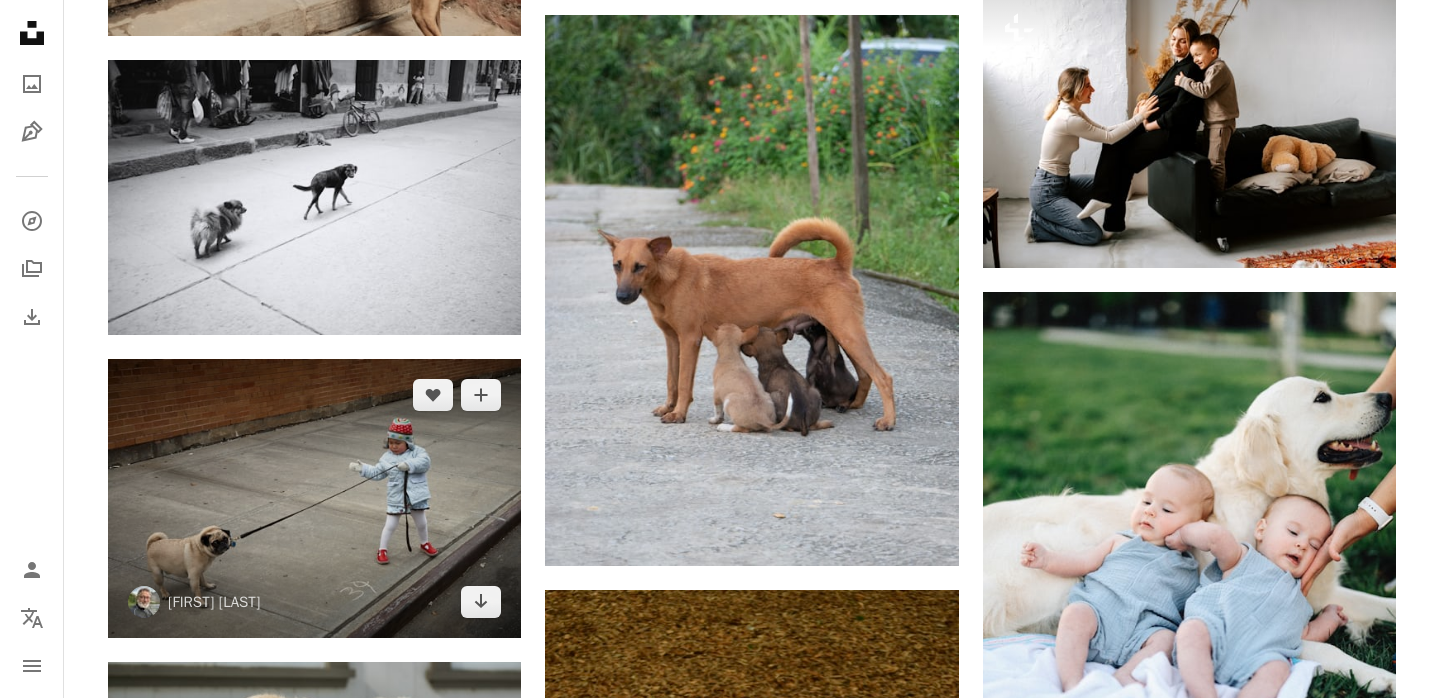 click at bounding box center [314, 498] 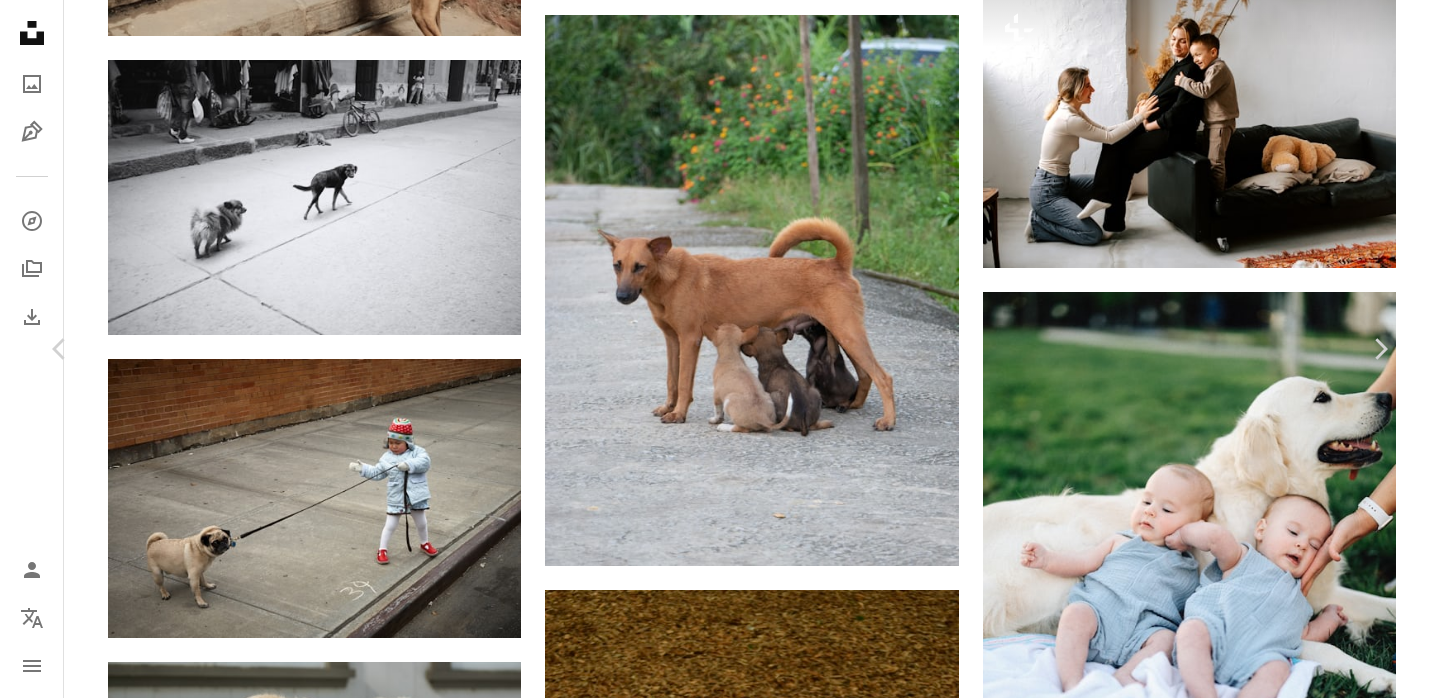 scroll, scrollTop: 112, scrollLeft: 0, axis: vertical 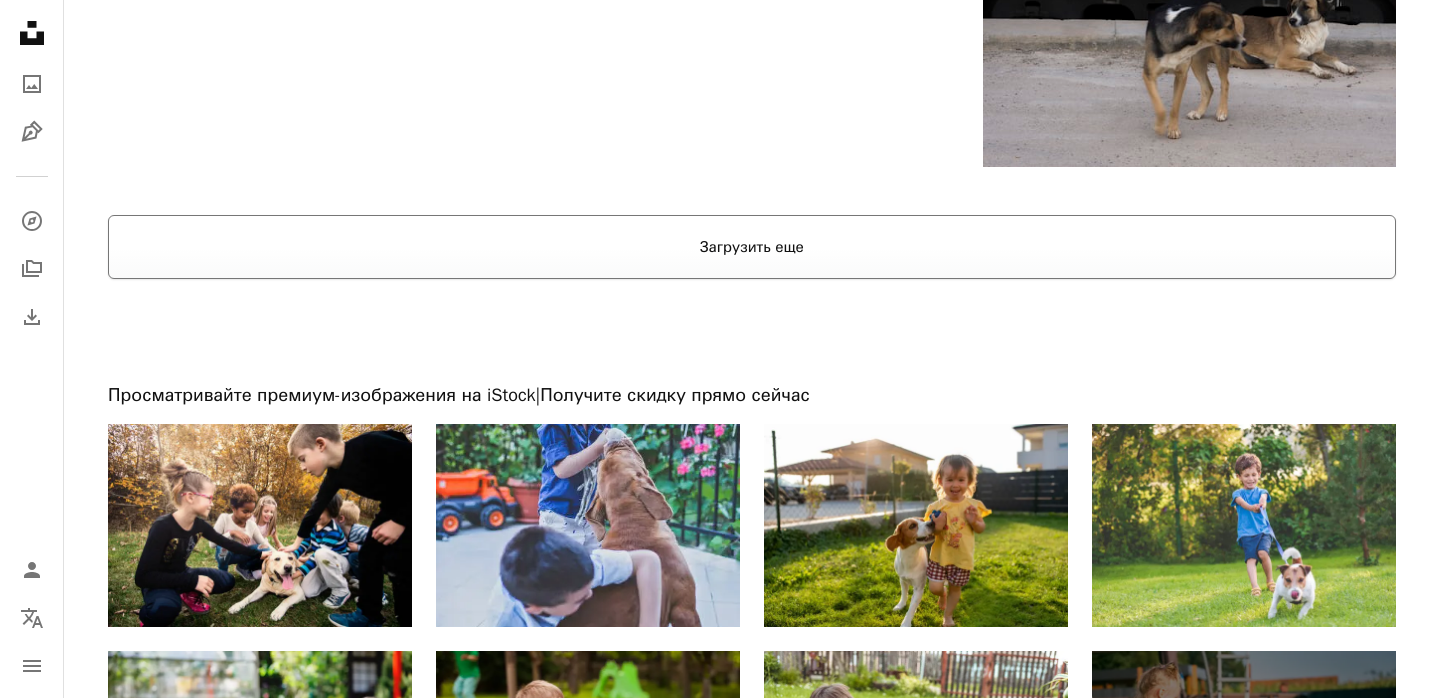 click on "Загрузить еще" at bounding box center (752, 247) 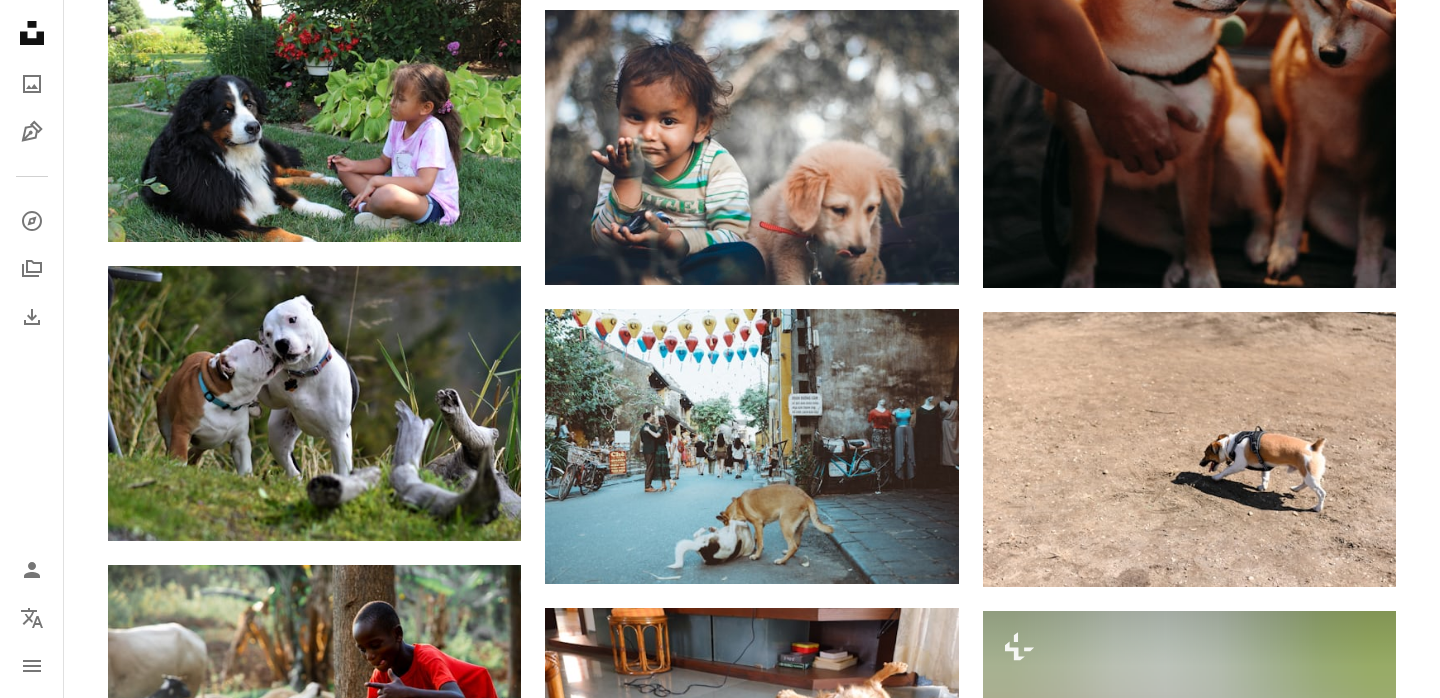 scroll, scrollTop: 9704, scrollLeft: 0, axis: vertical 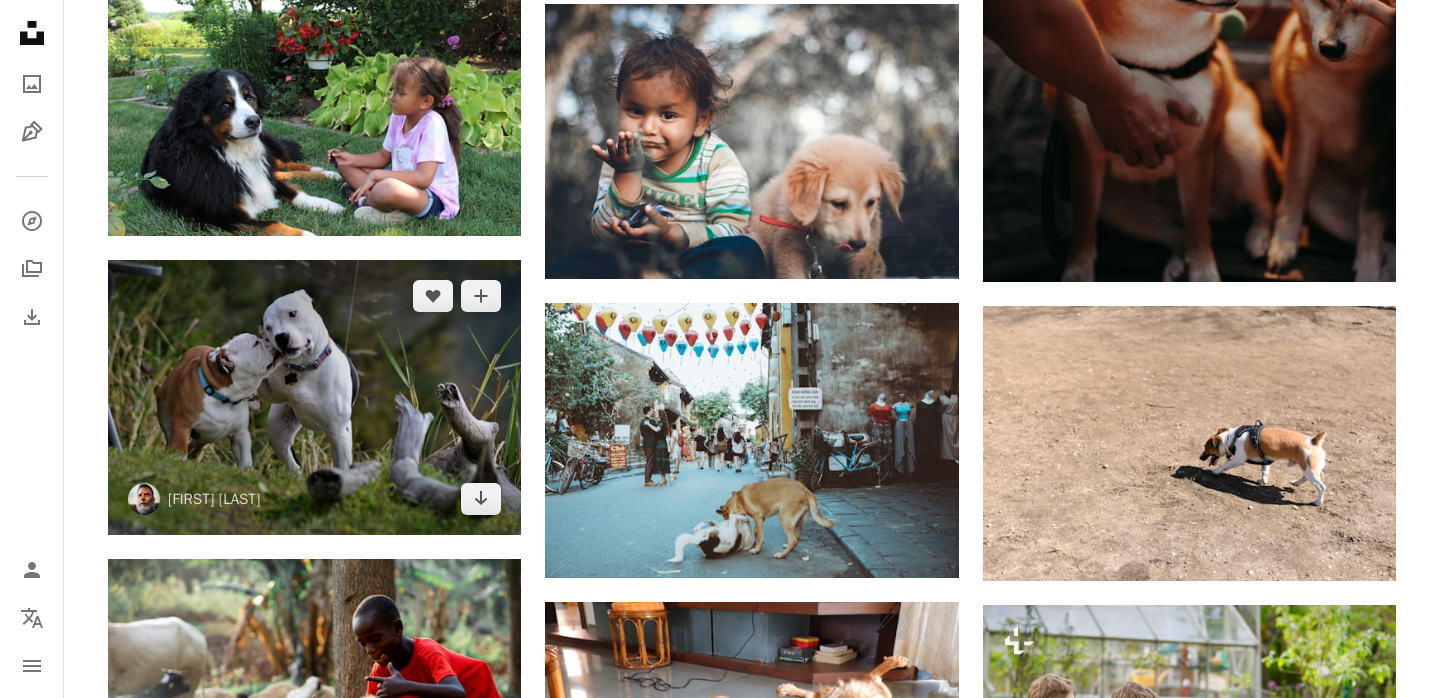 click at bounding box center (314, 397) 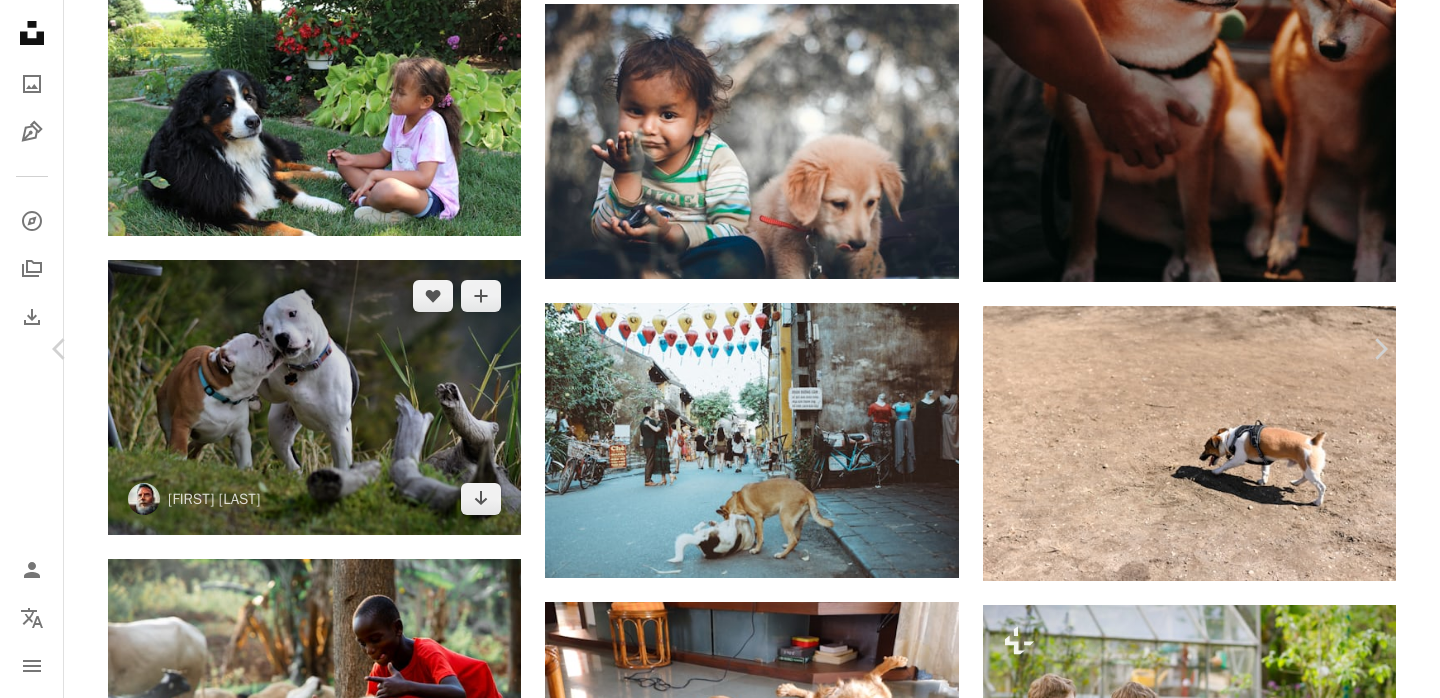 scroll, scrollTop: 0, scrollLeft: 0, axis: both 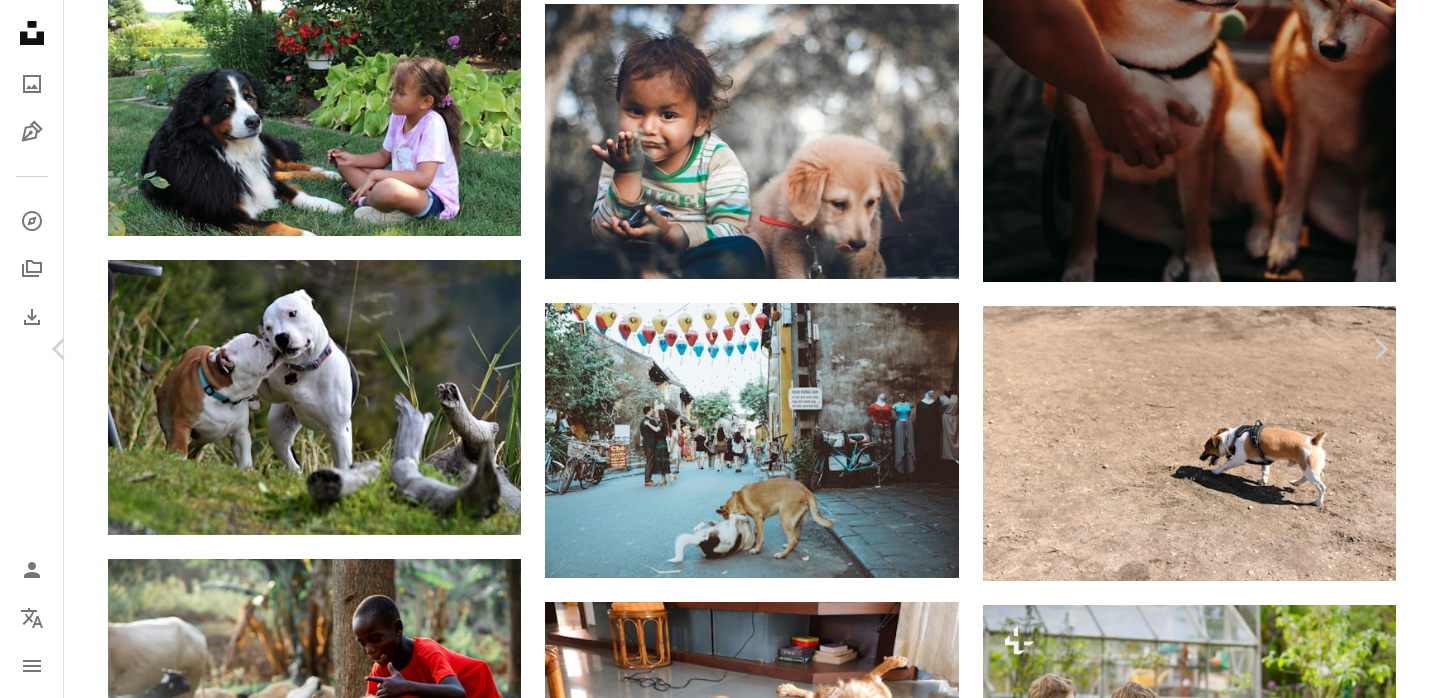 click on "An X shape" at bounding box center [20, 20] 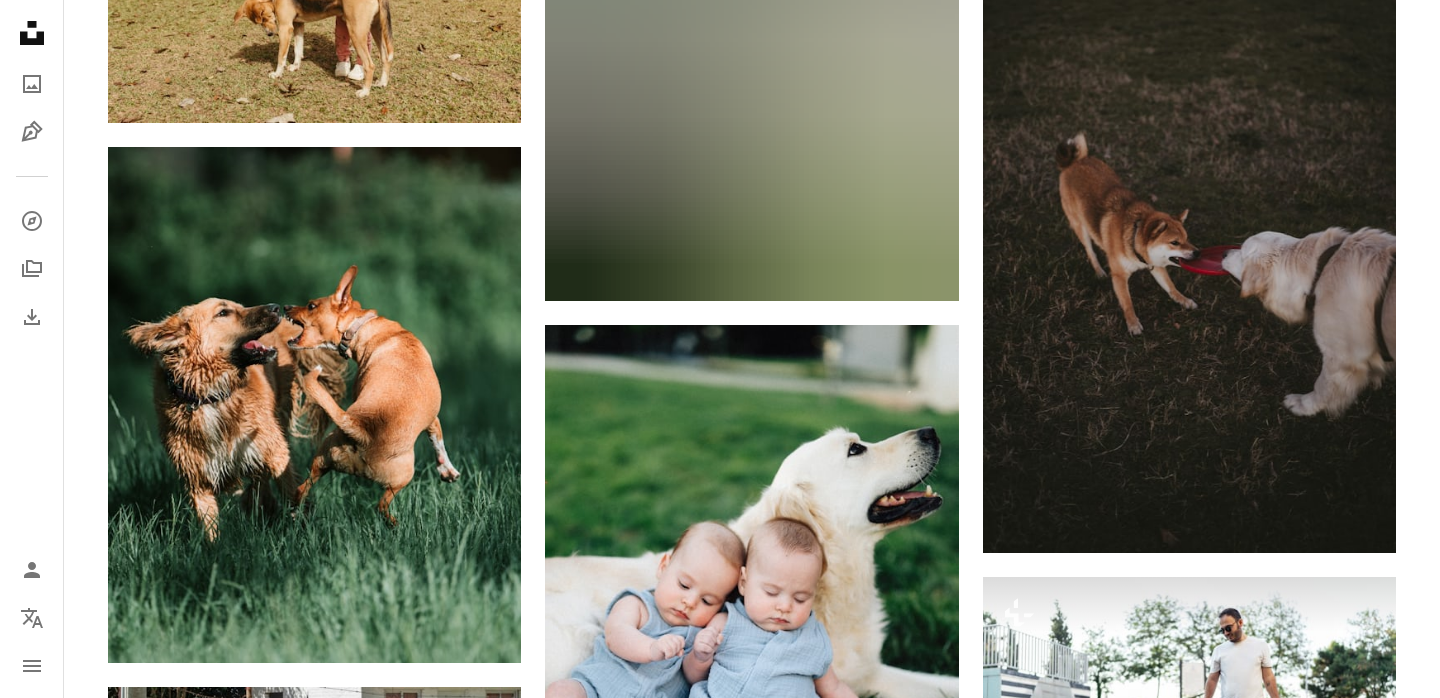 scroll, scrollTop: 13123, scrollLeft: 0, axis: vertical 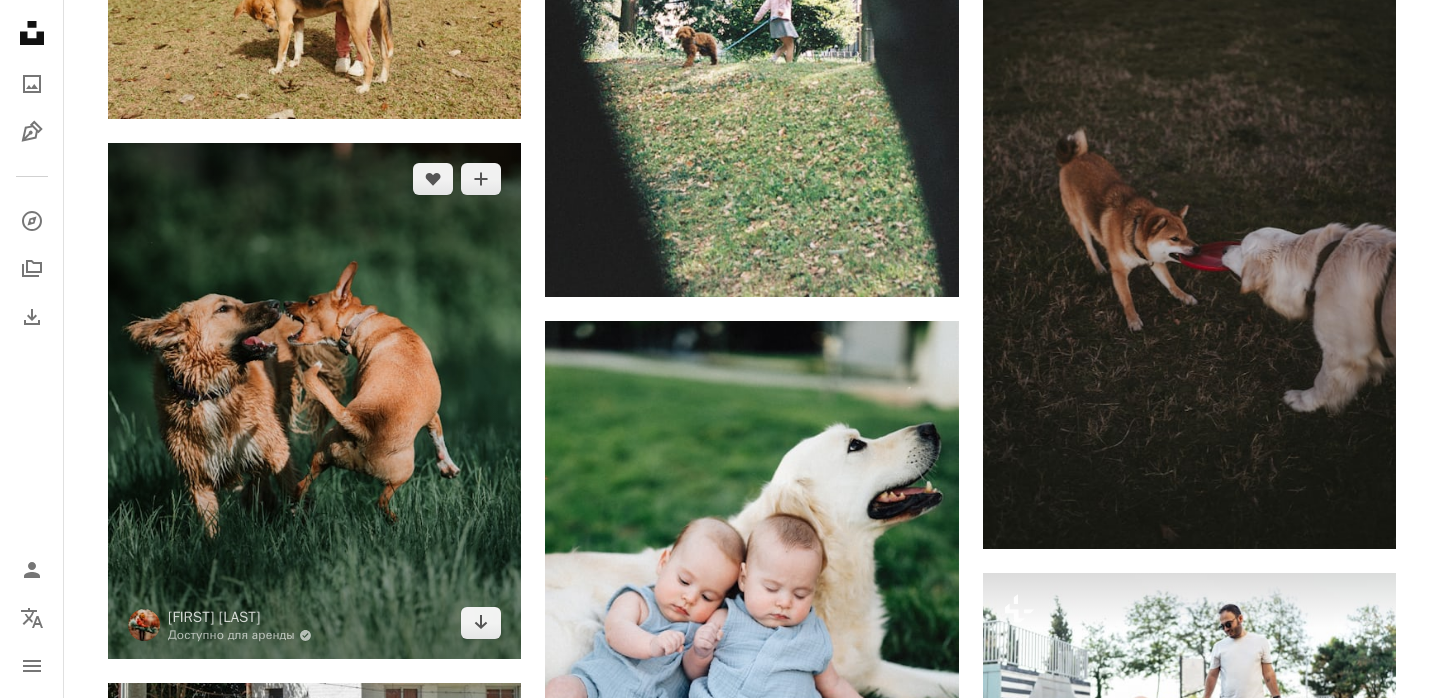click at bounding box center (314, 401) 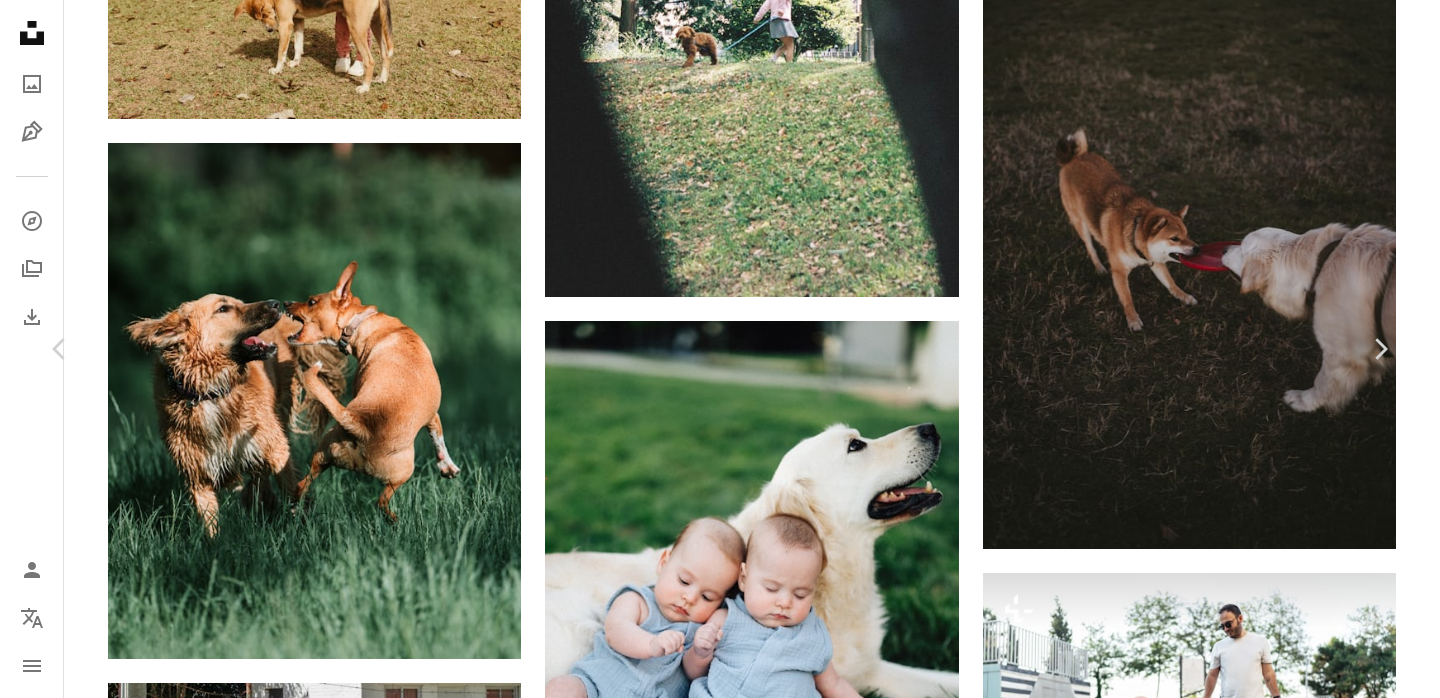 scroll, scrollTop: 38, scrollLeft: 0, axis: vertical 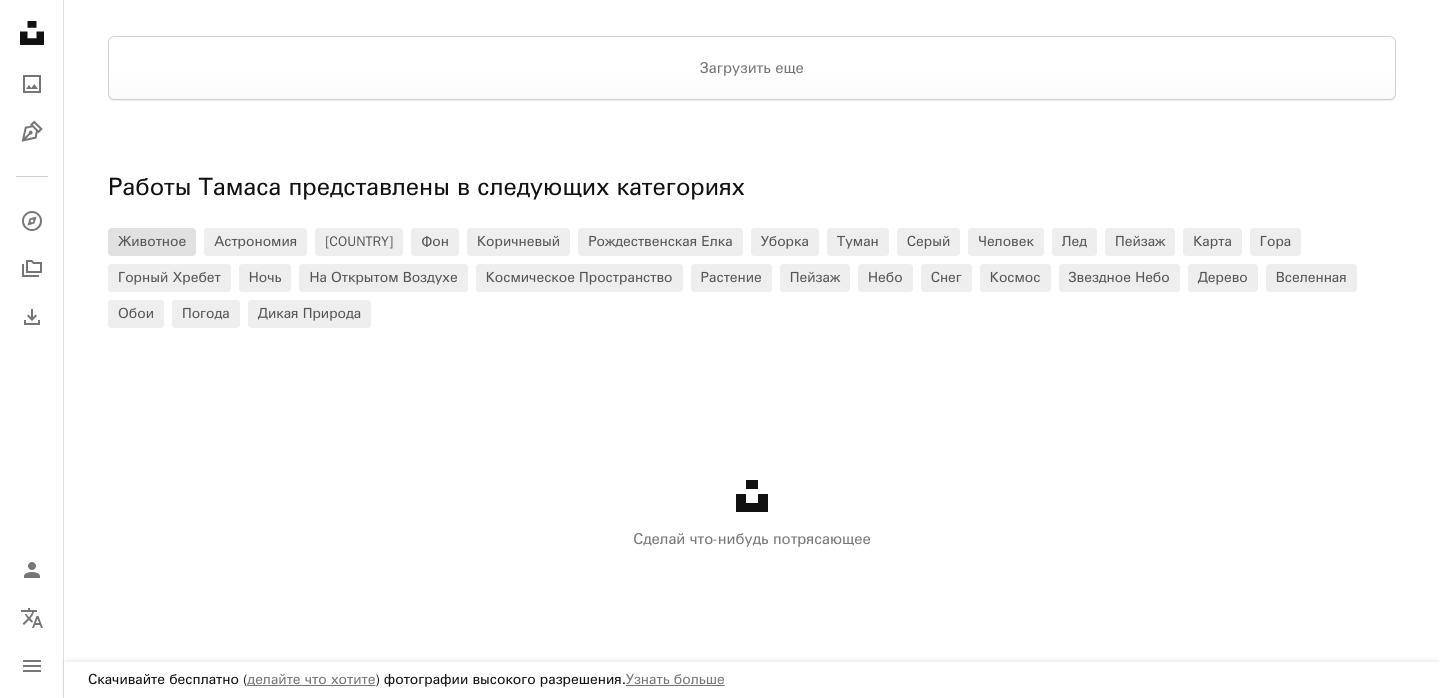 click on "животное" at bounding box center [152, 241] 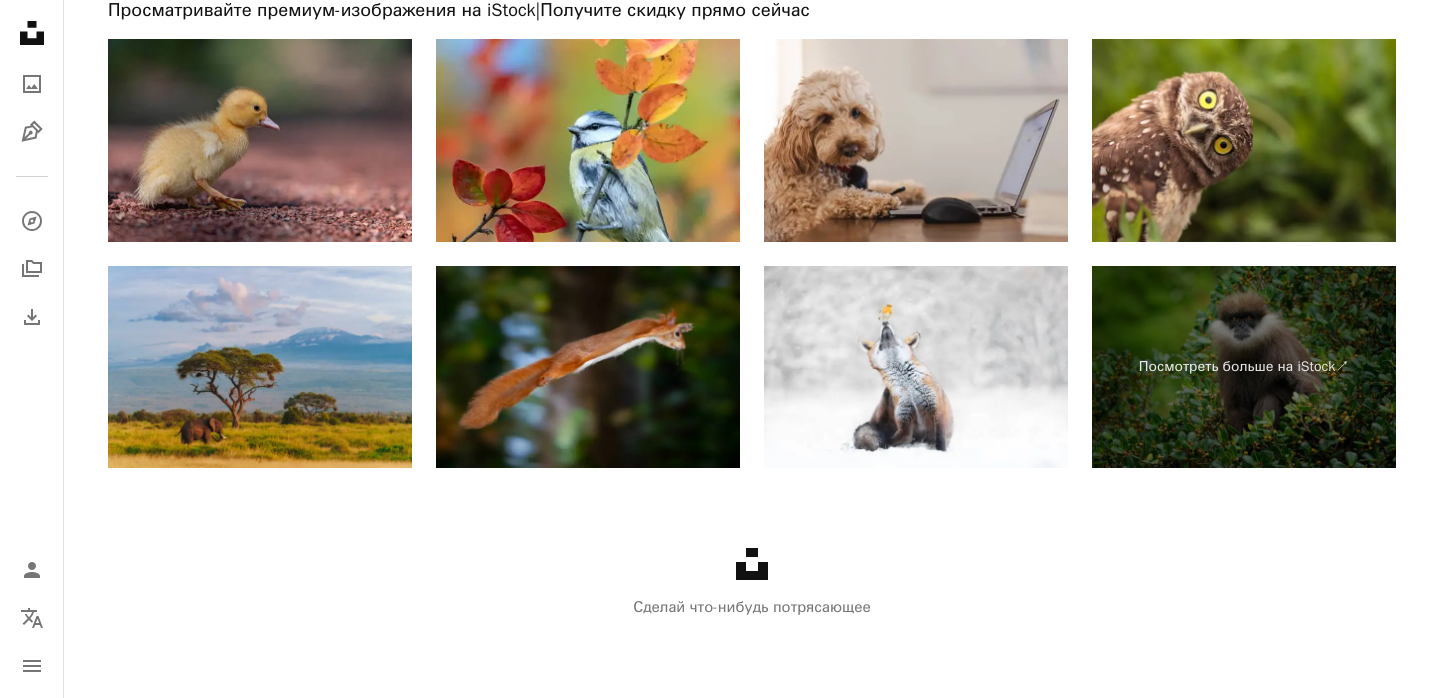 scroll, scrollTop: 5478, scrollLeft: 0, axis: vertical 